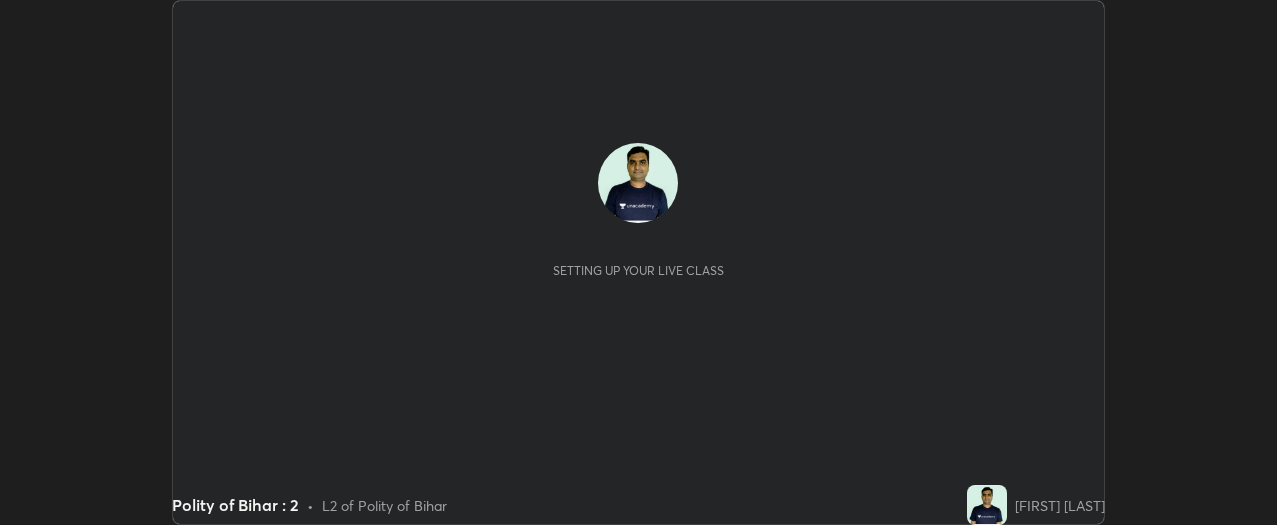 scroll, scrollTop: 0, scrollLeft: 0, axis: both 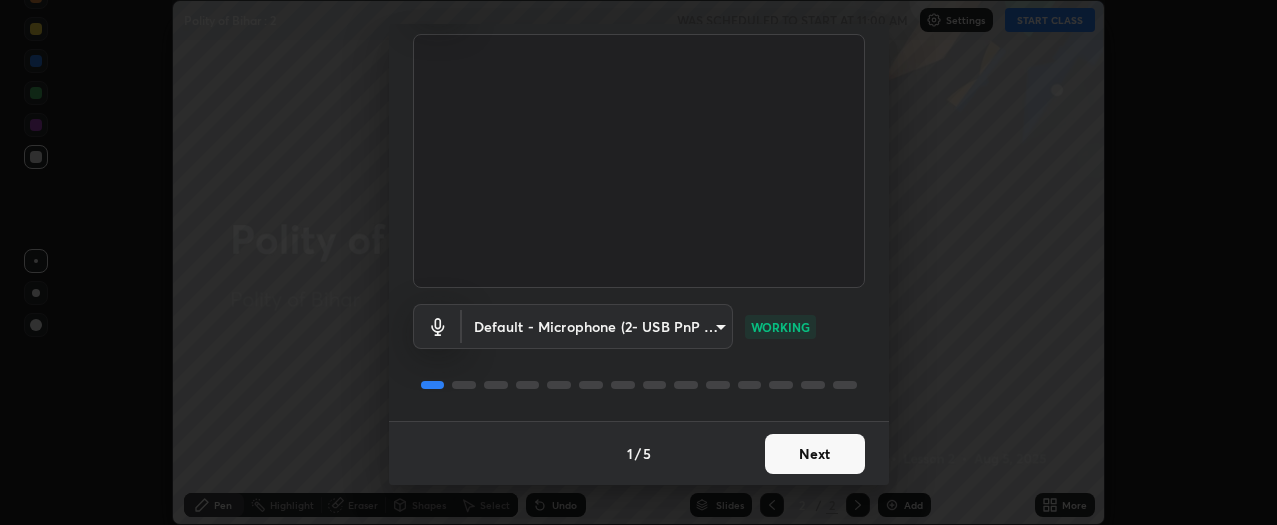 click on "Next" at bounding box center (815, 454) 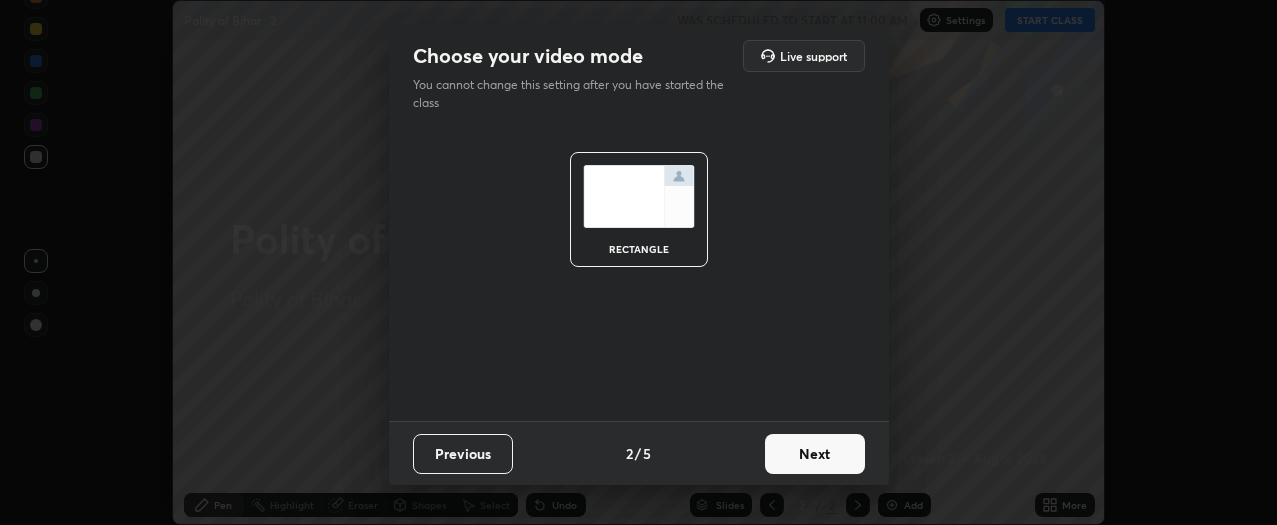 click on "Next" at bounding box center (815, 454) 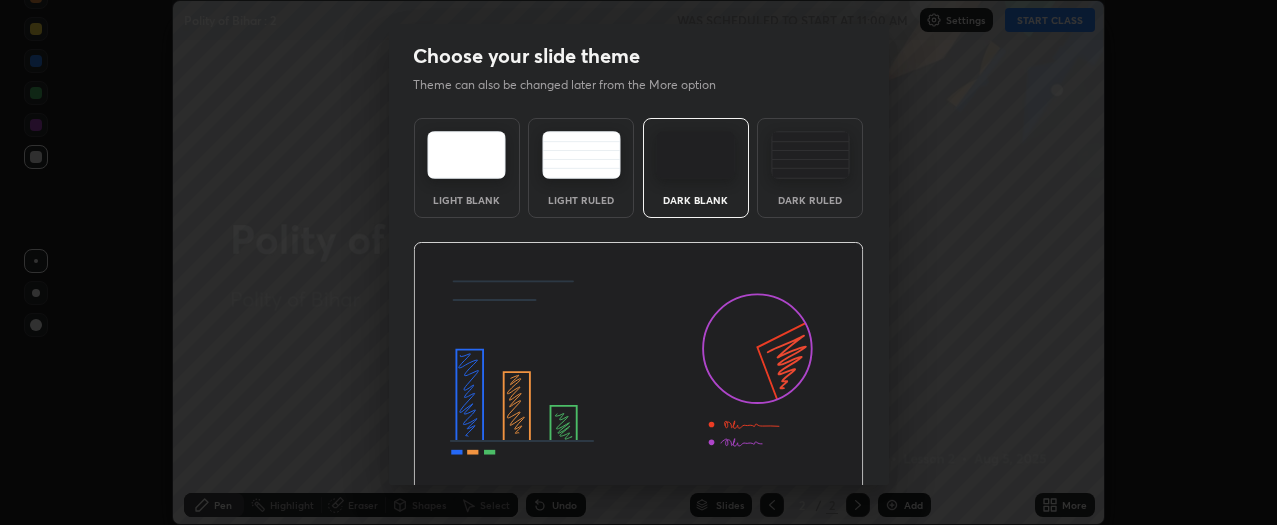 click at bounding box center (638, 369) 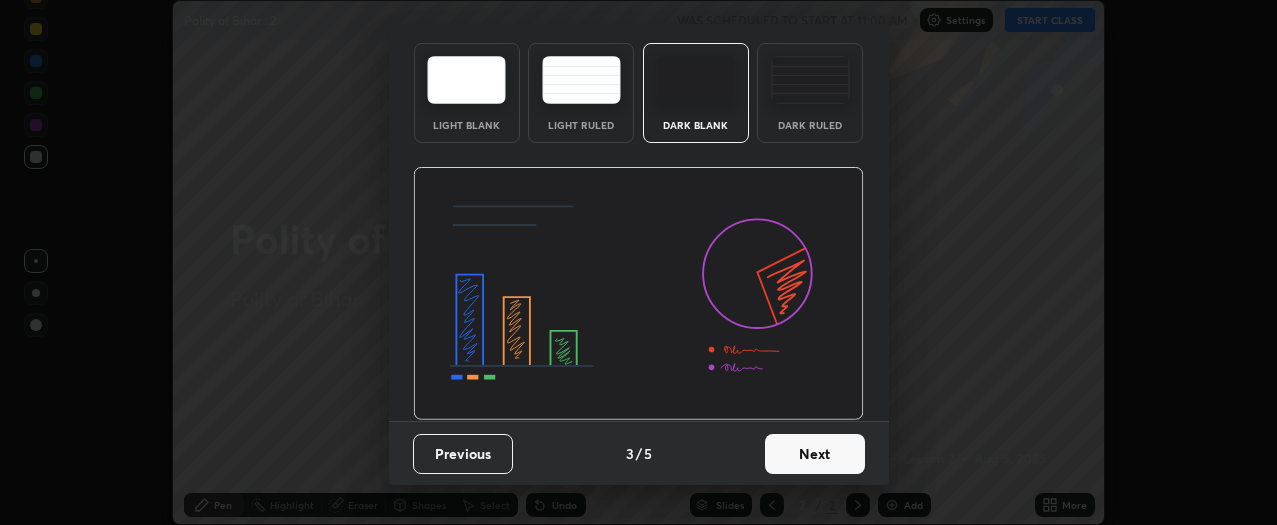 click on "Next" at bounding box center (815, 454) 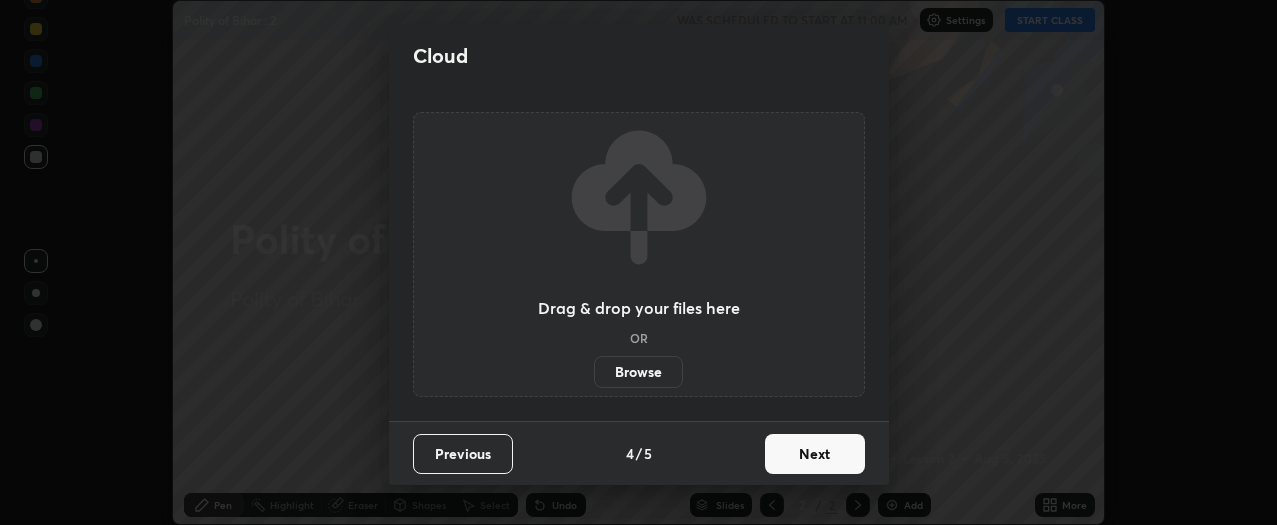 scroll, scrollTop: 0, scrollLeft: 0, axis: both 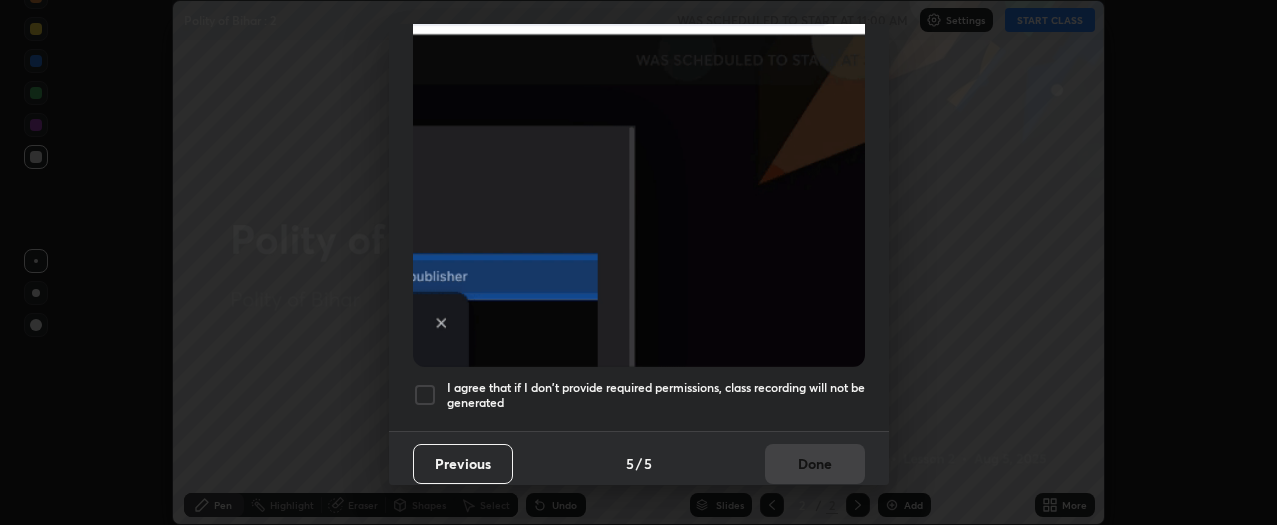click at bounding box center (425, 395) 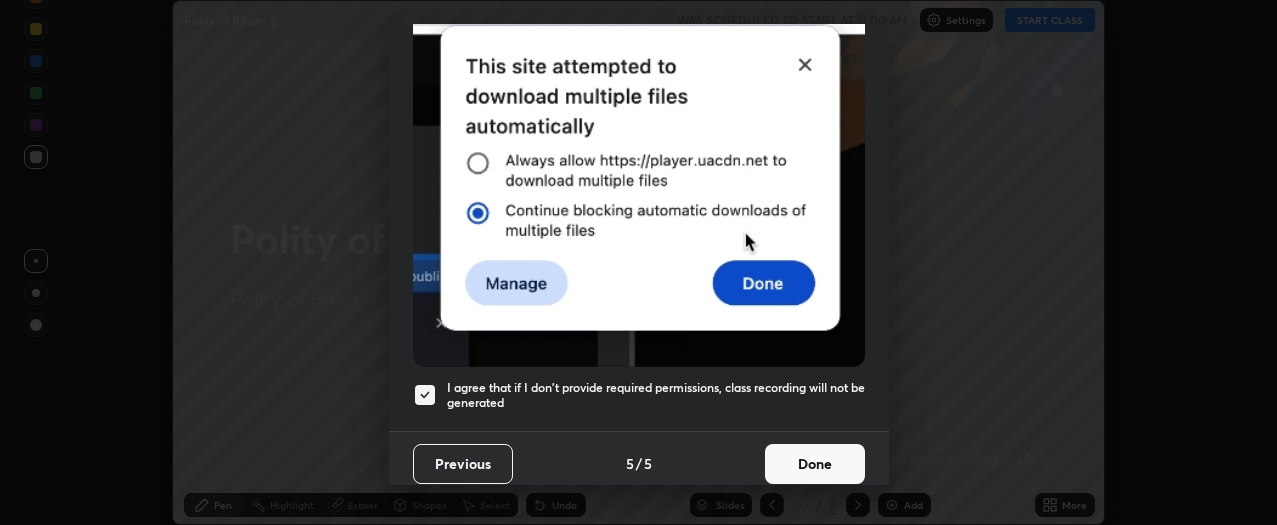click on "Done" at bounding box center [815, 464] 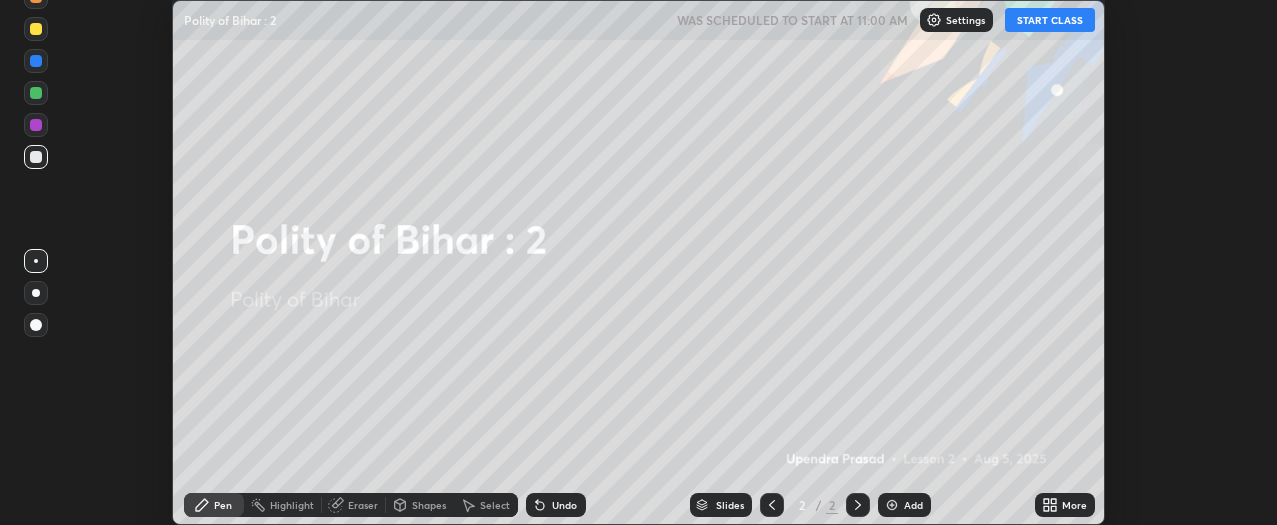 click 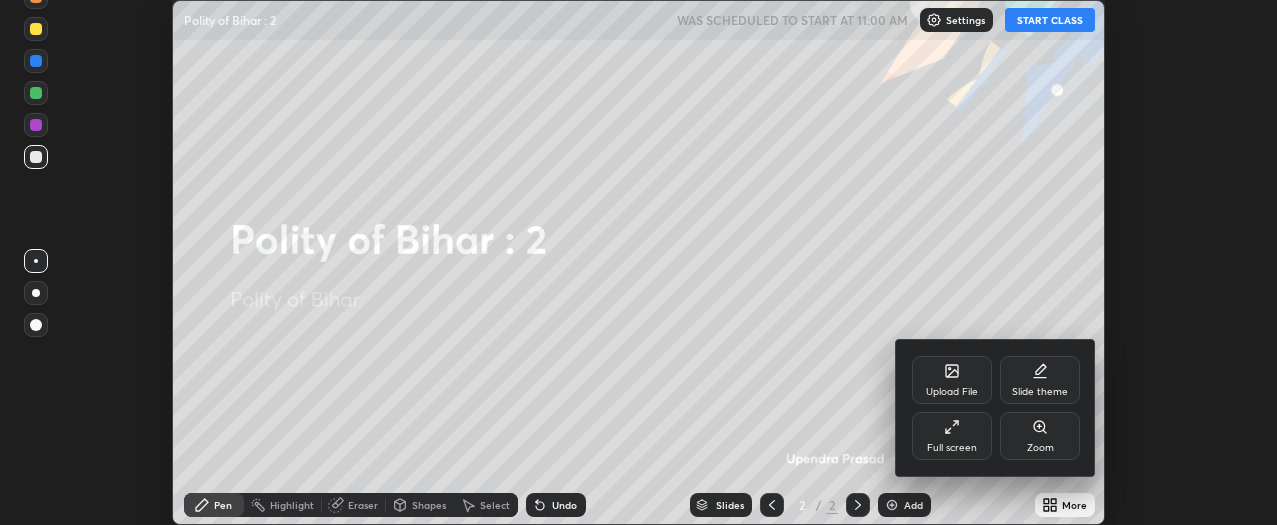 click on "Full screen" at bounding box center (952, 448) 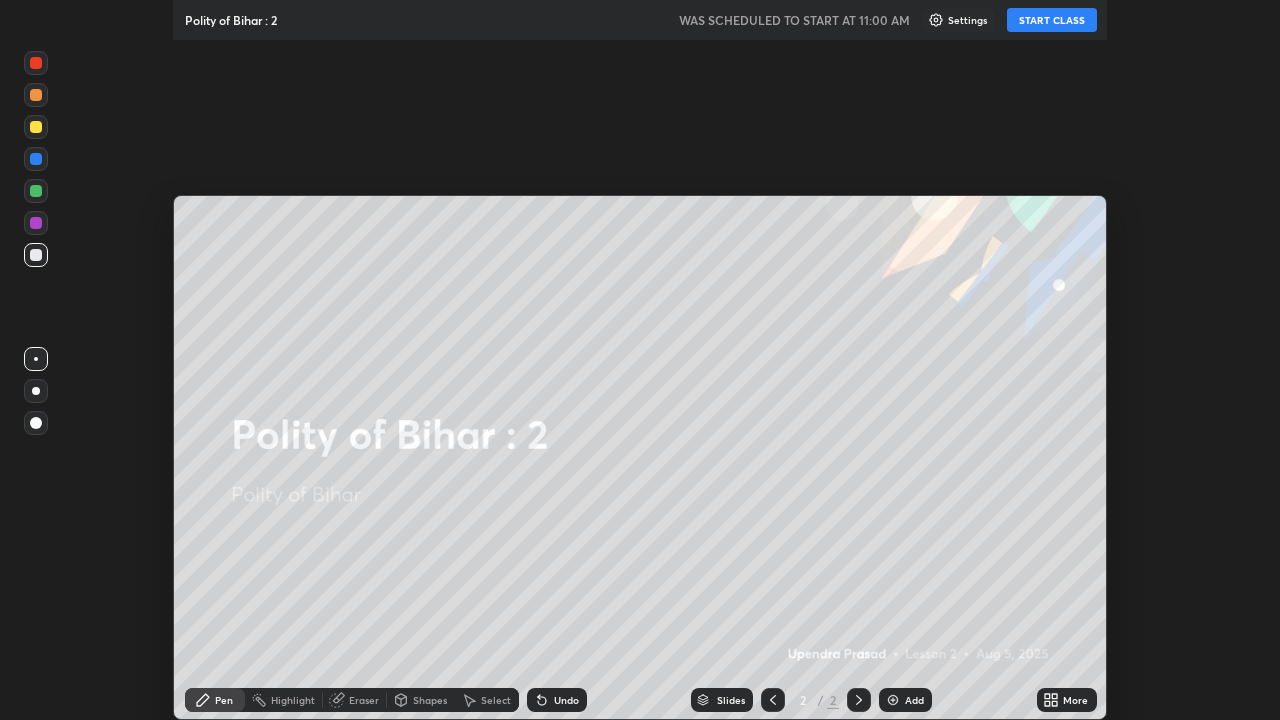 scroll, scrollTop: 99280, scrollLeft: 98720, axis: both 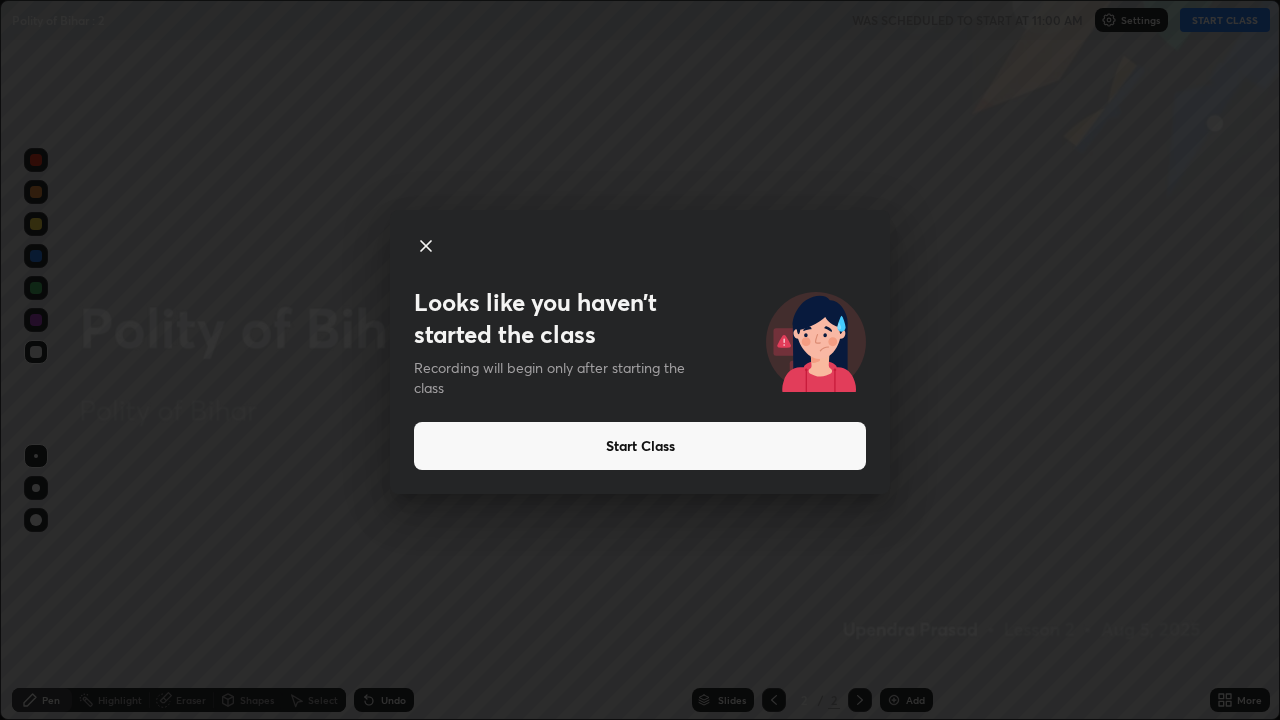 click on "Start Class" at bounding box center (640, 446) 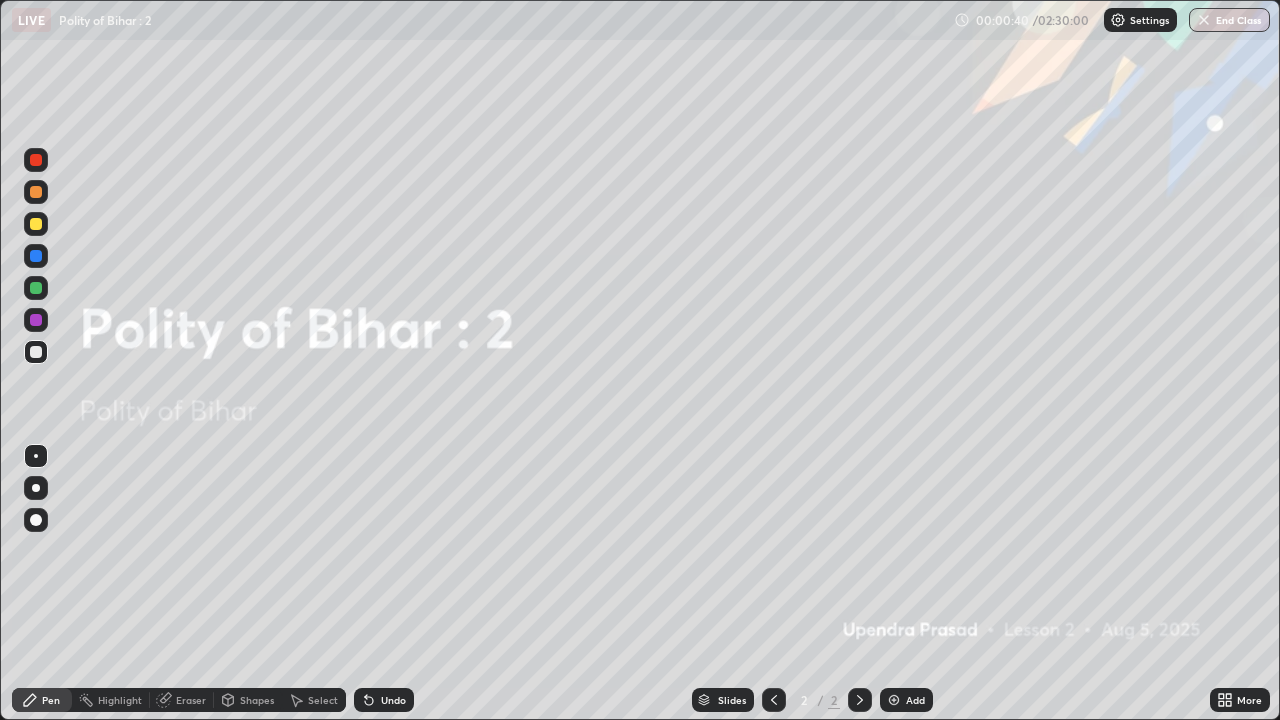 click 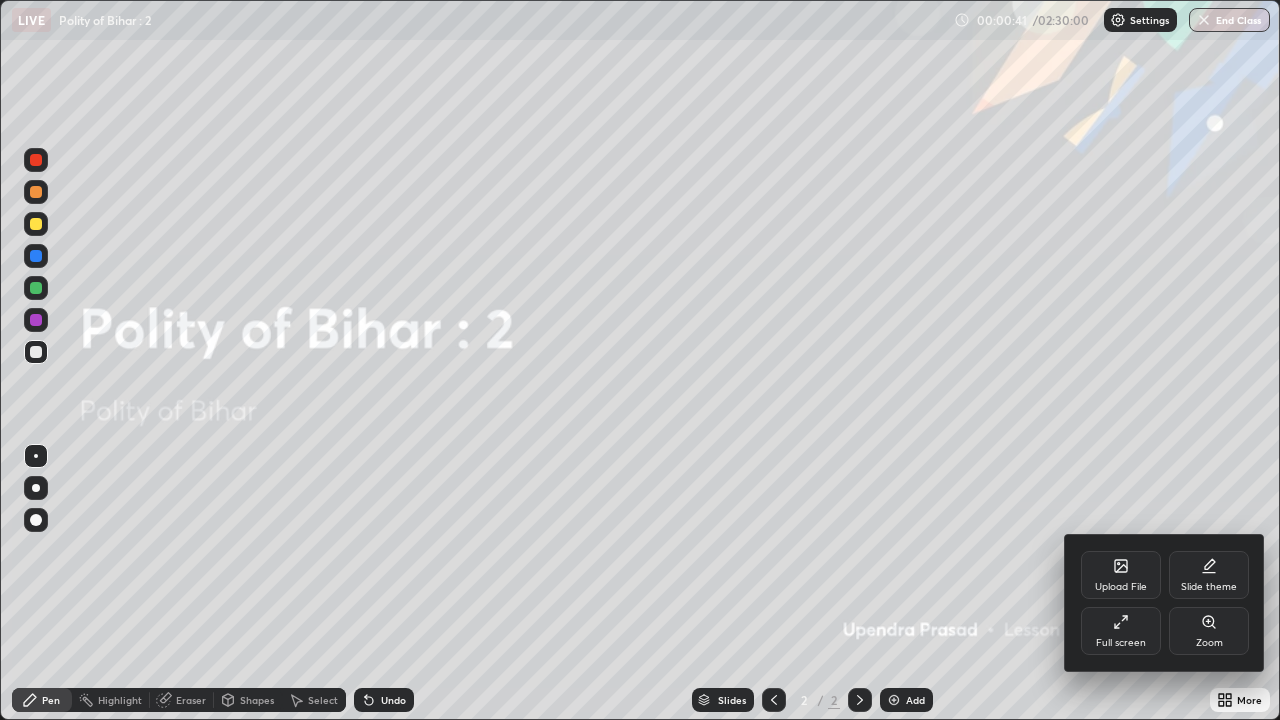 click 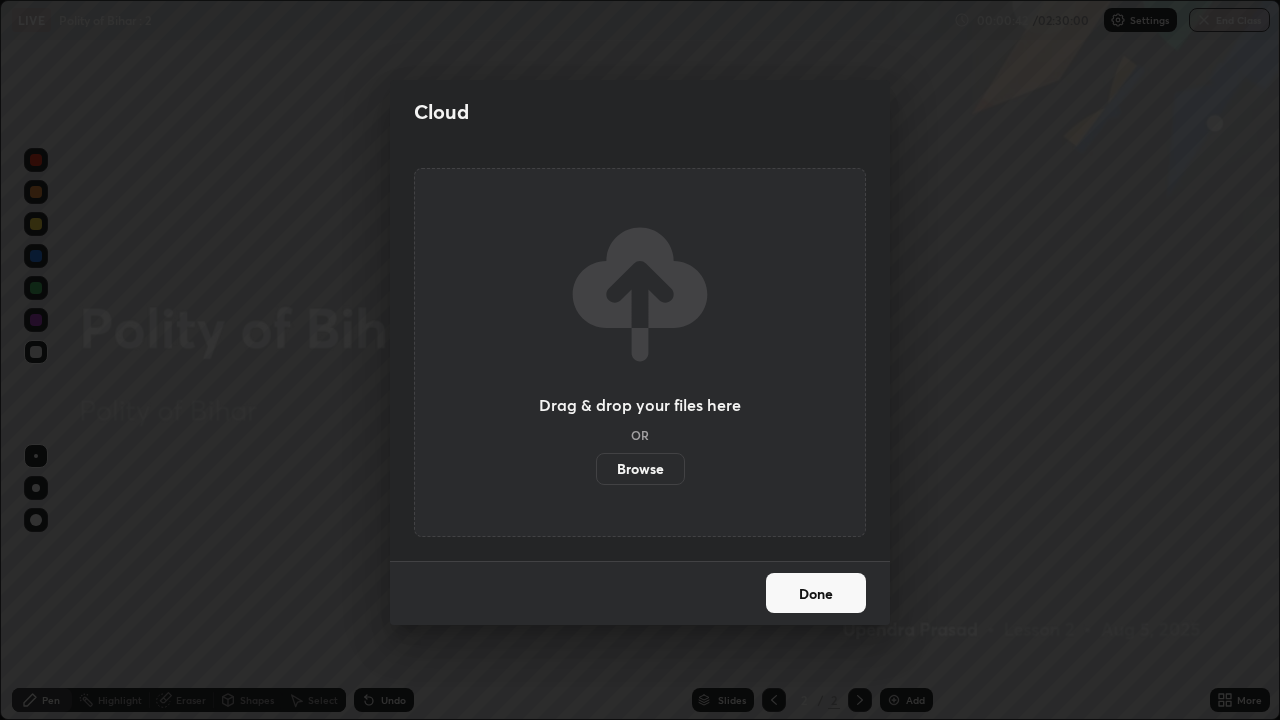 click on "Browse" at bounding box center [640, 469] 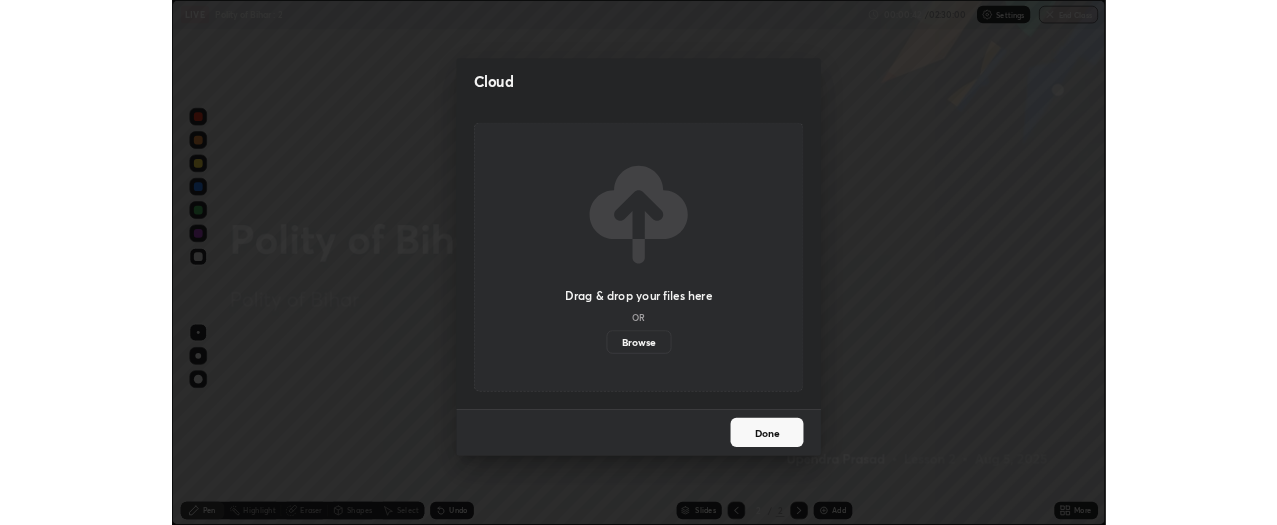 scroll, scrollTop: 525, scrollLeft: 1277, axis: both 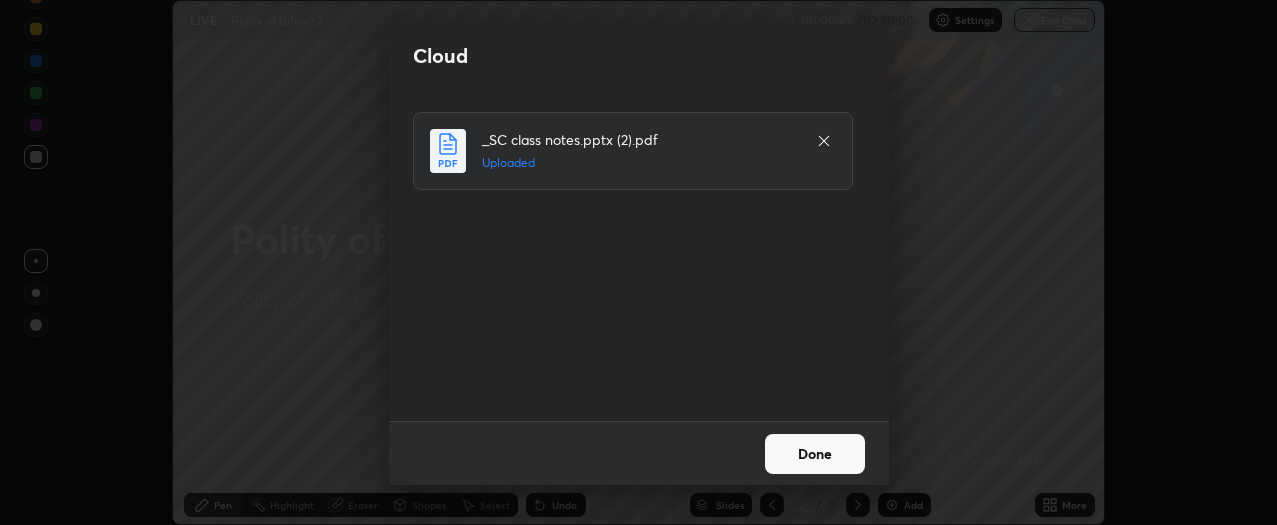 click on "Done" at bounding box center (815, 454) 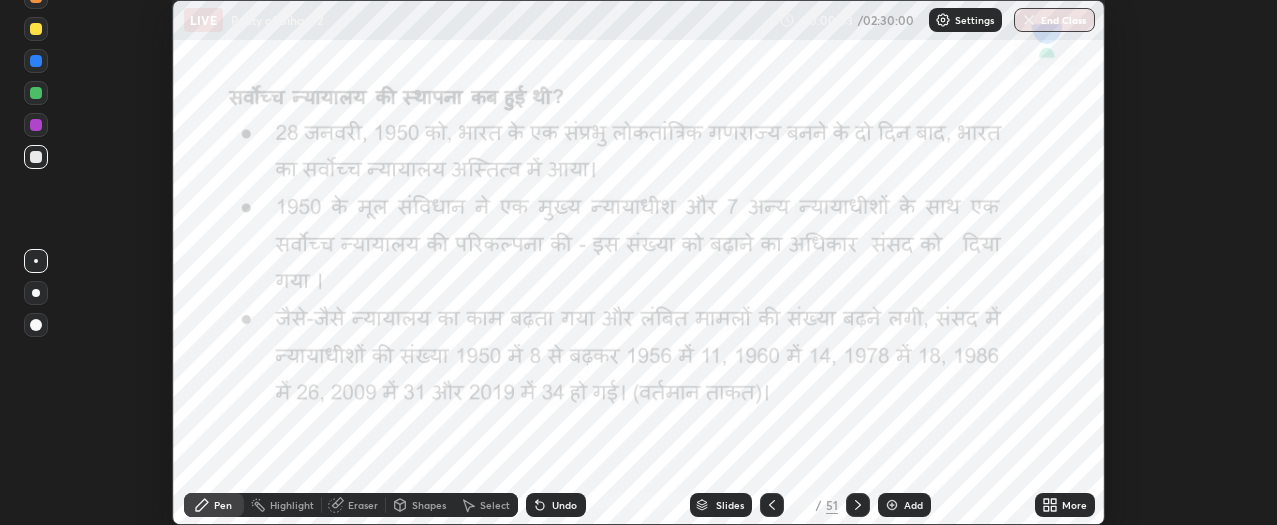 click 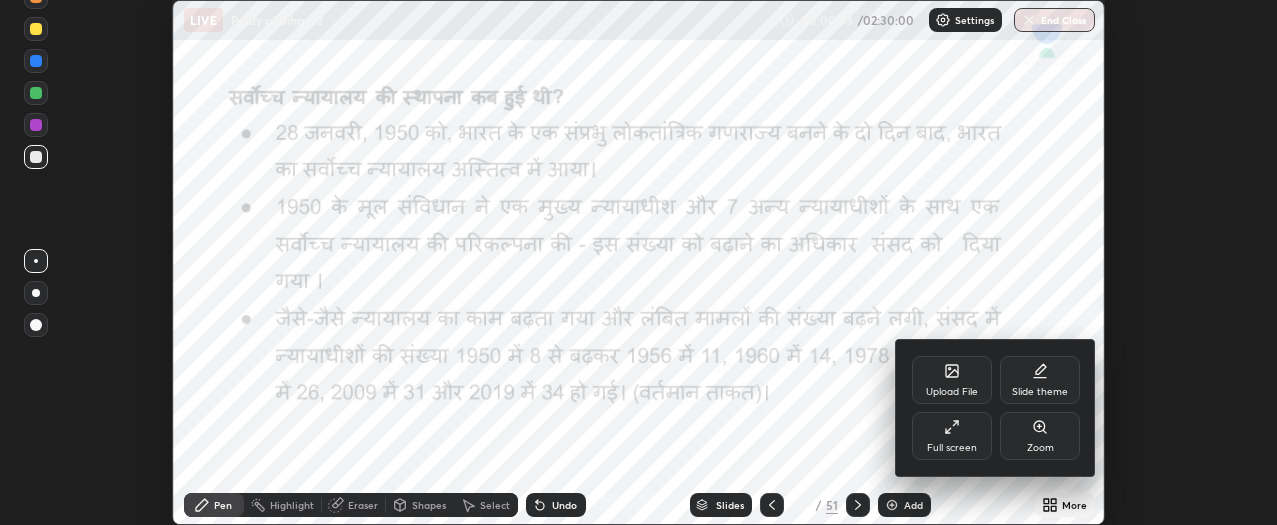 click on "Full screen" at bounding box center [952, 436] 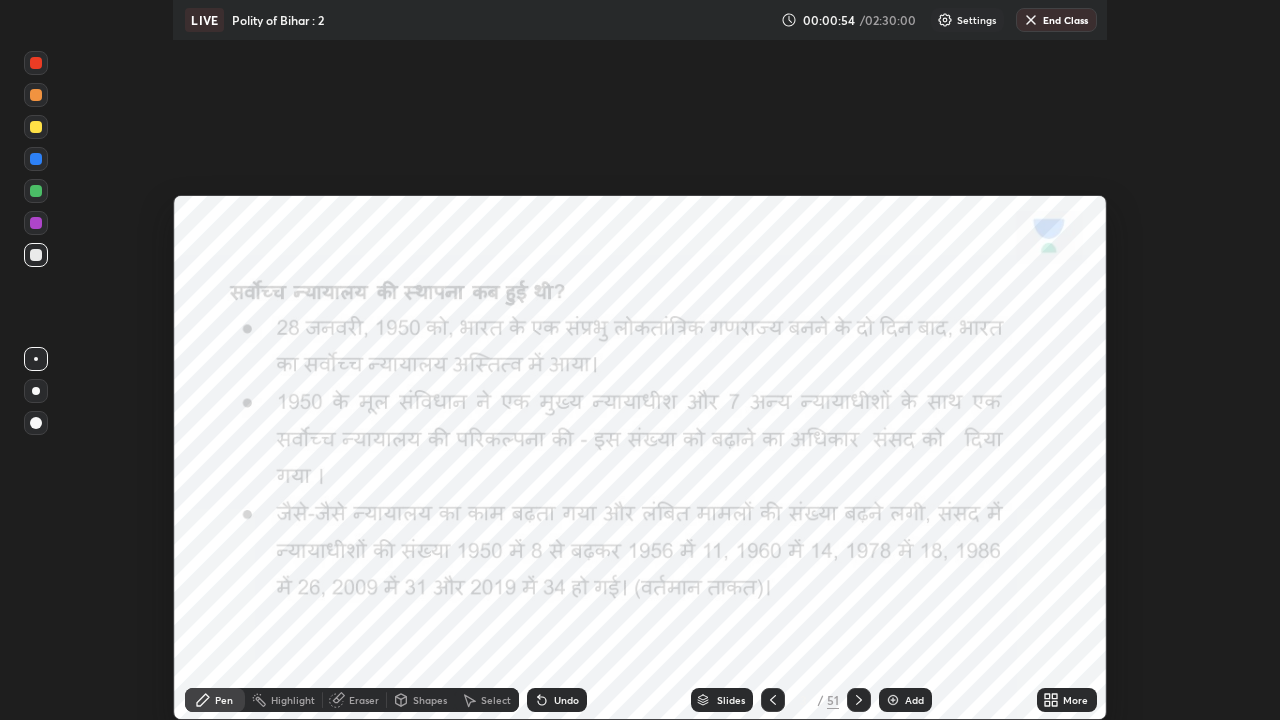 scroll, scrollTop: 99280, scrollLeft: 98720, axis: both 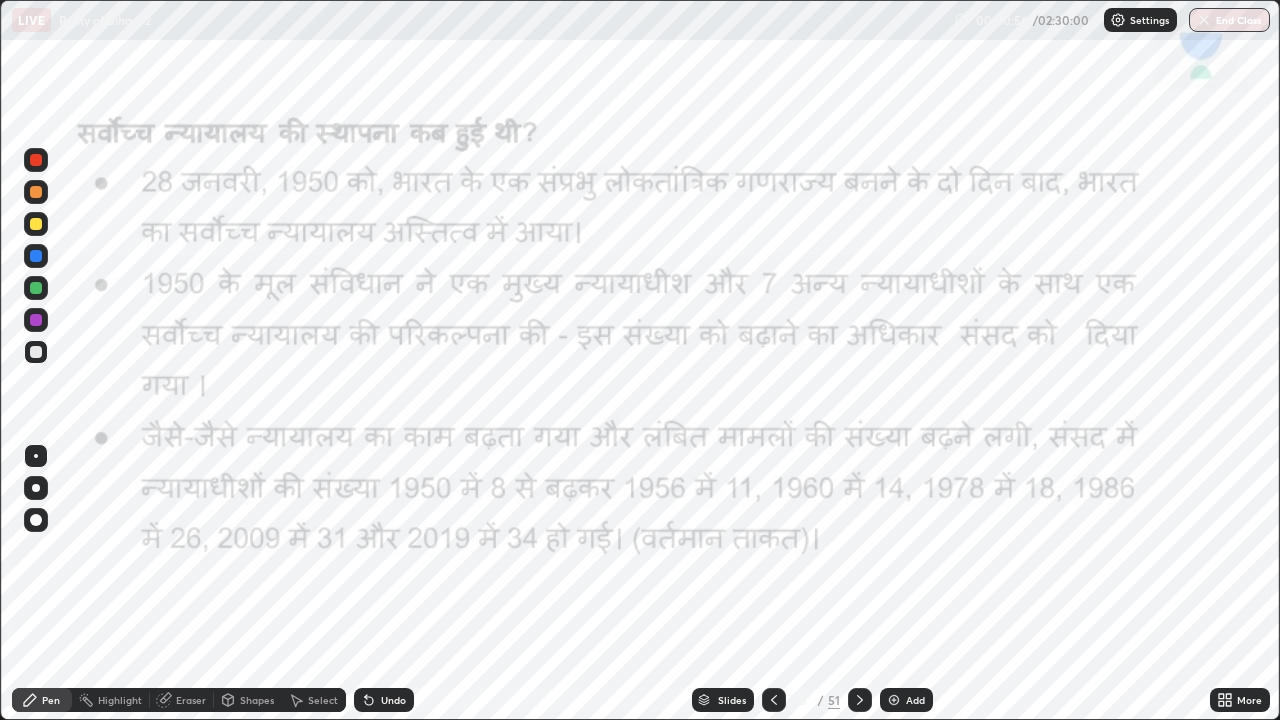 click 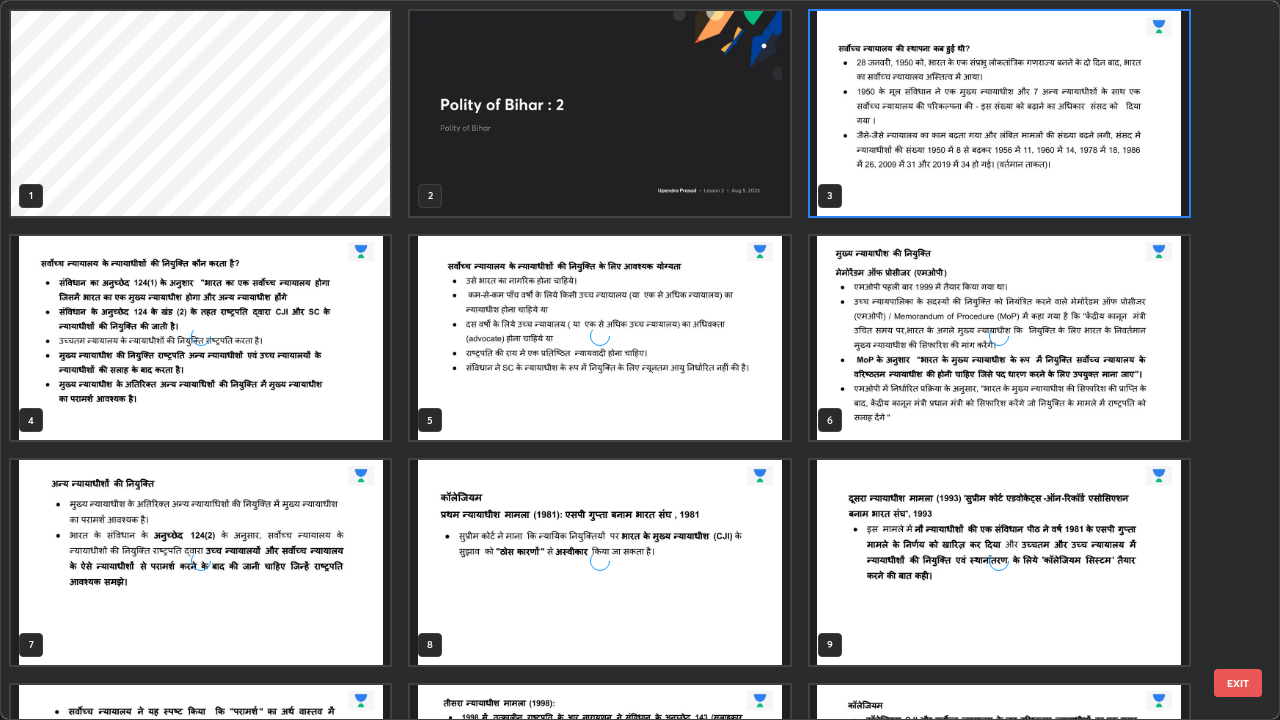scroll, scrollTop: 7, scrollLeft: 11, axis: both 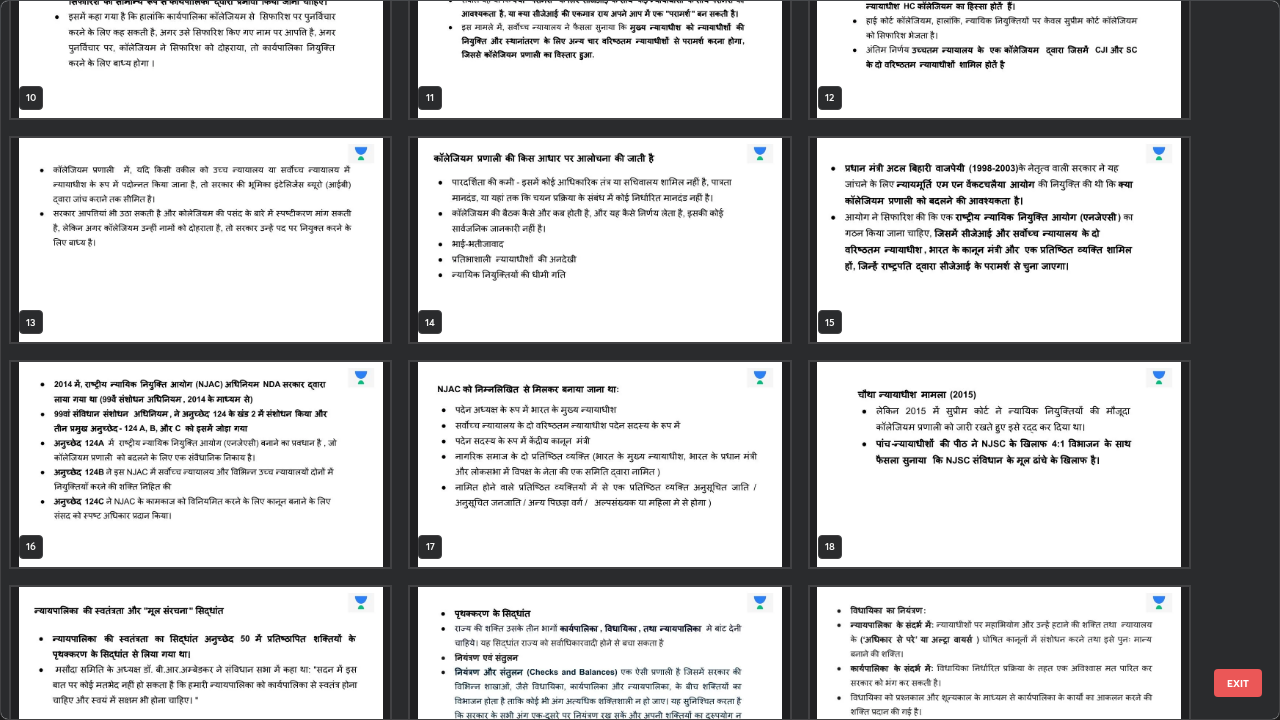 click at bounding box center (599, 464) 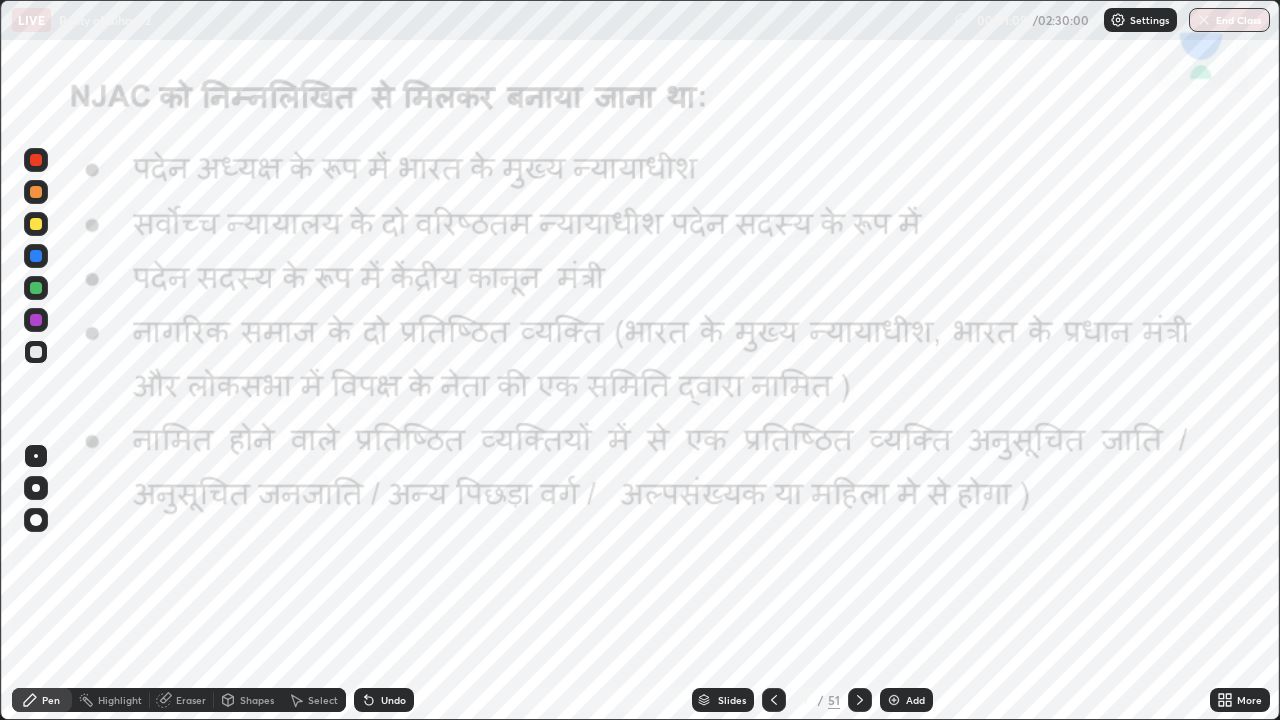 click at bounding box center [599, 464] 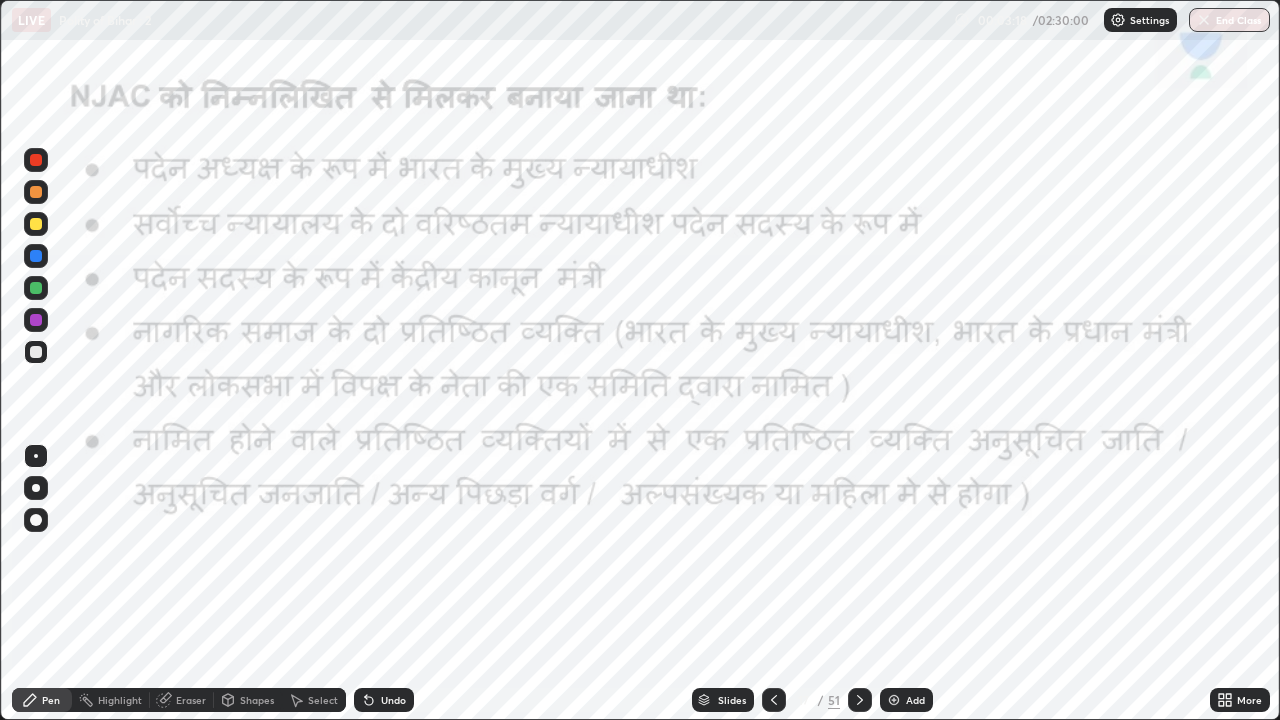 click 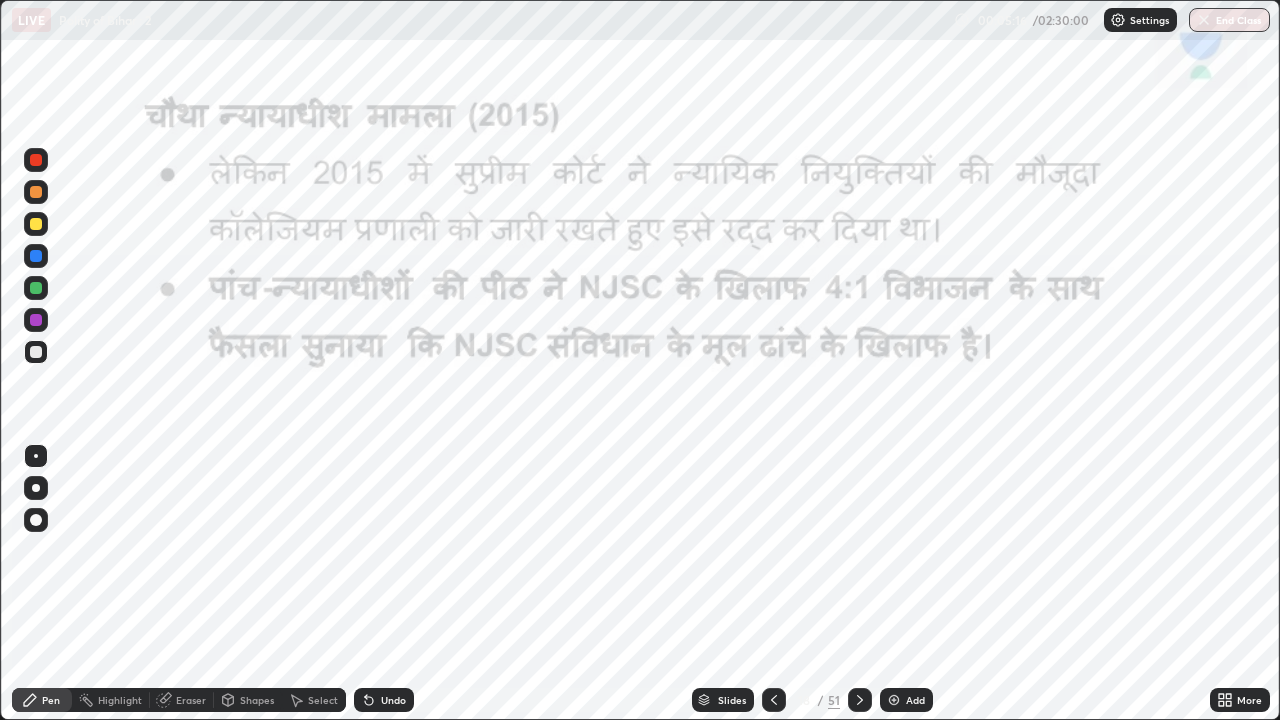 click at bounding box center (36, 160) 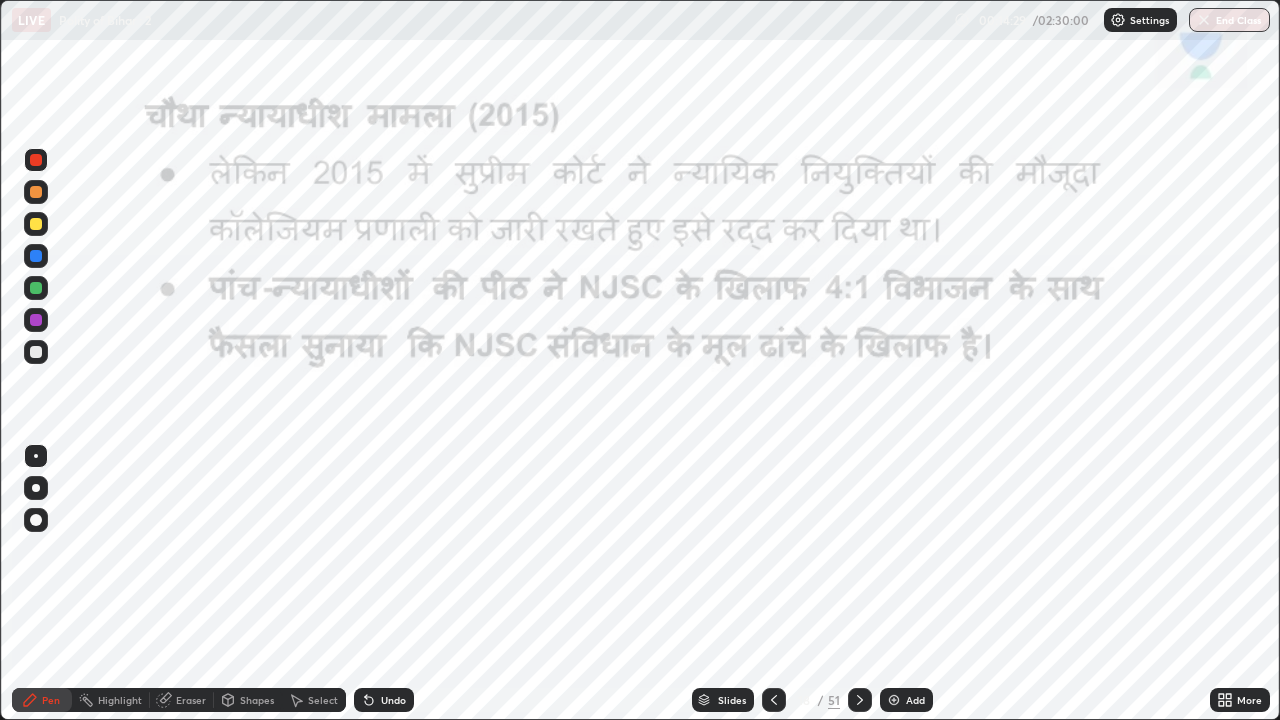 click 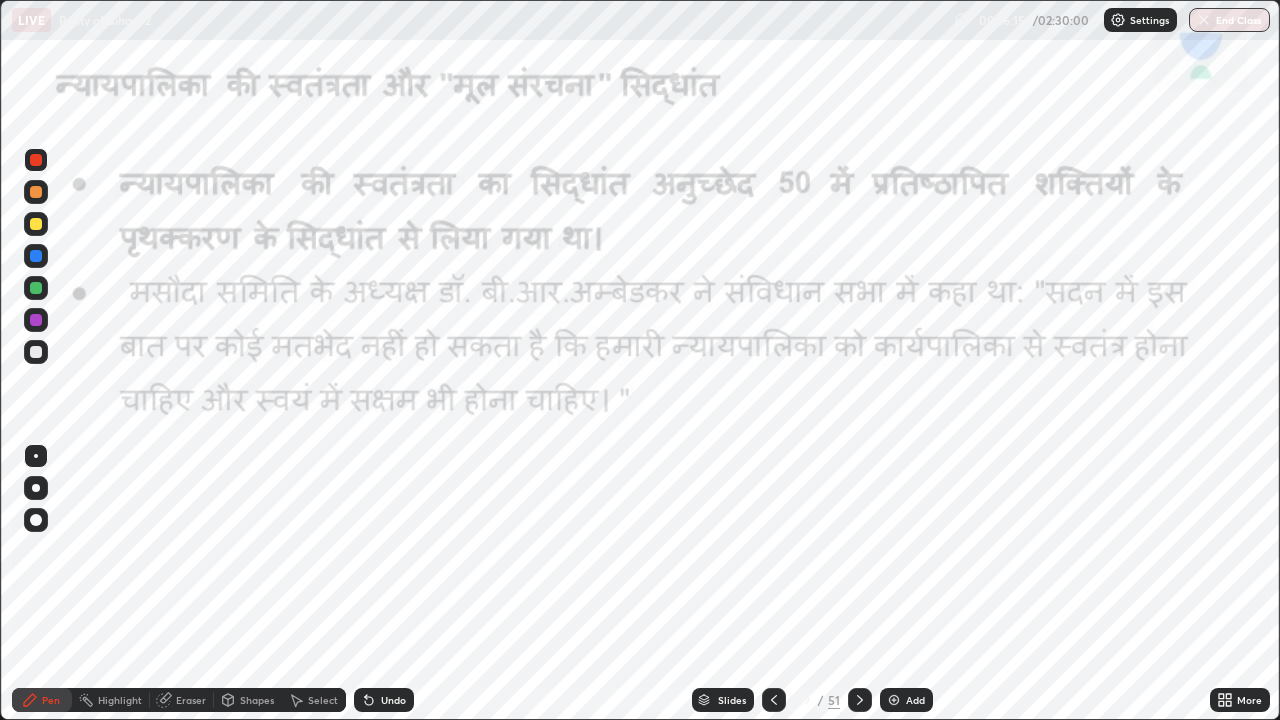click 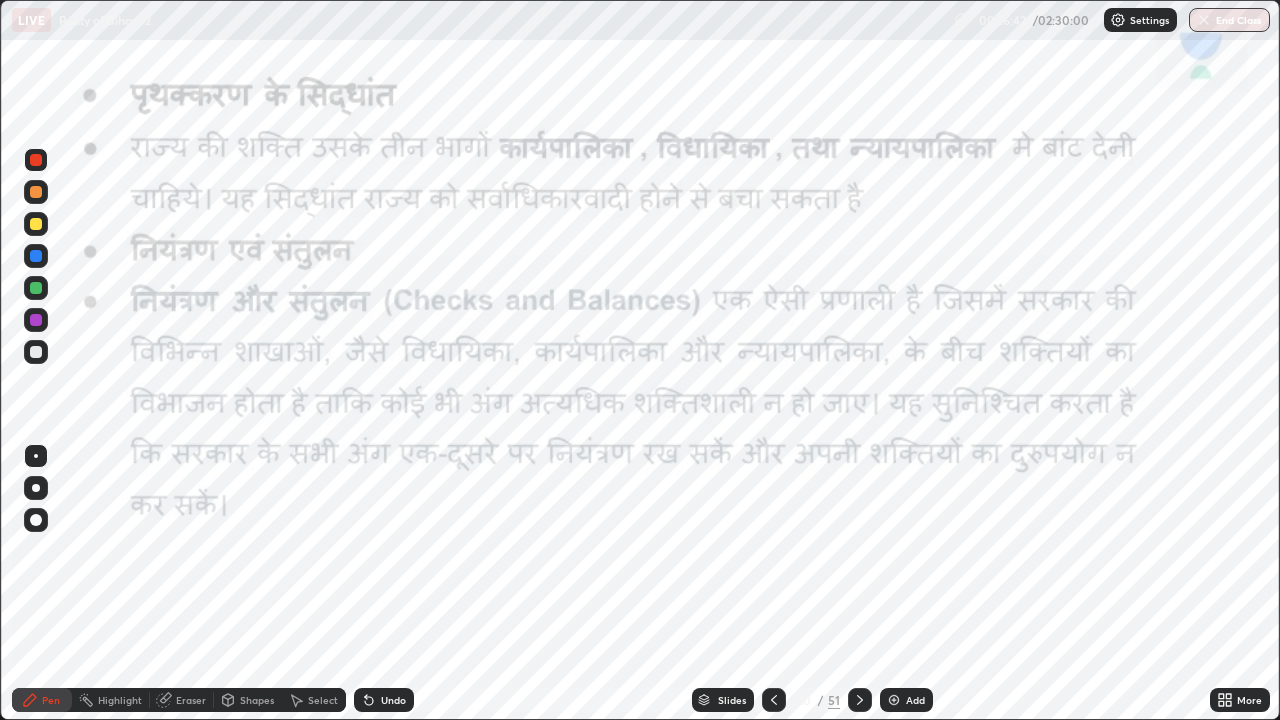 click 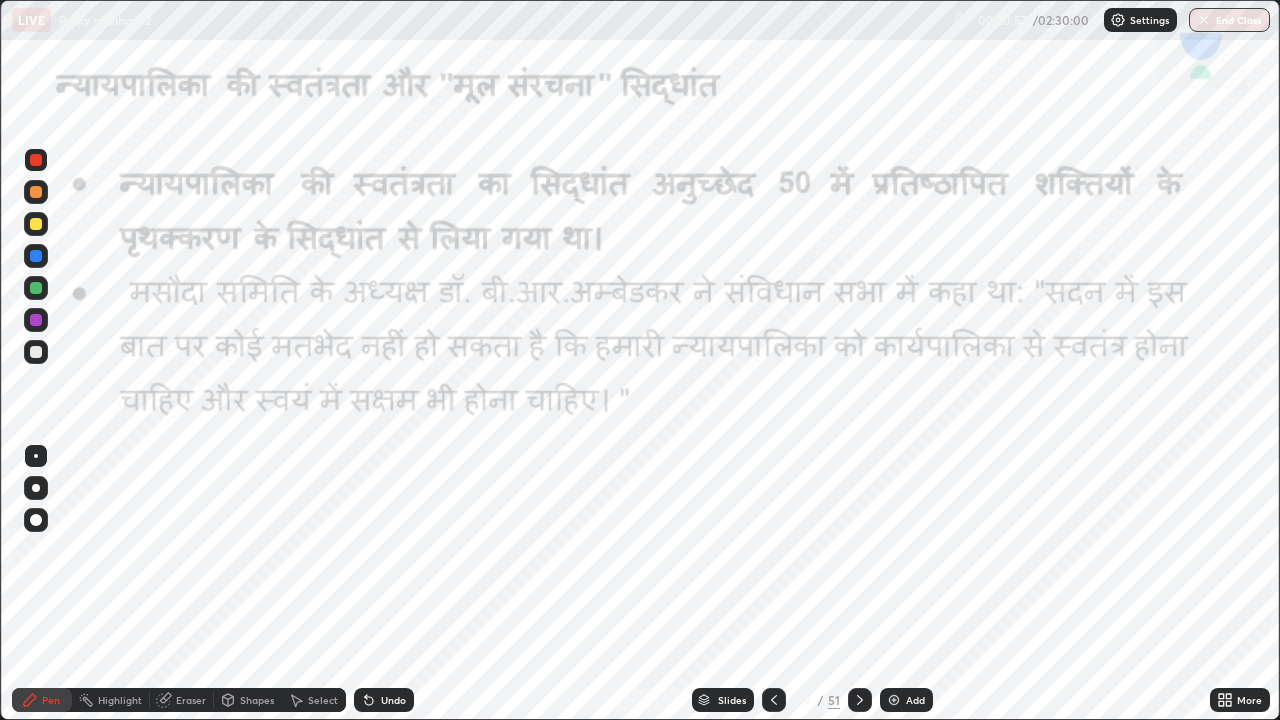 click 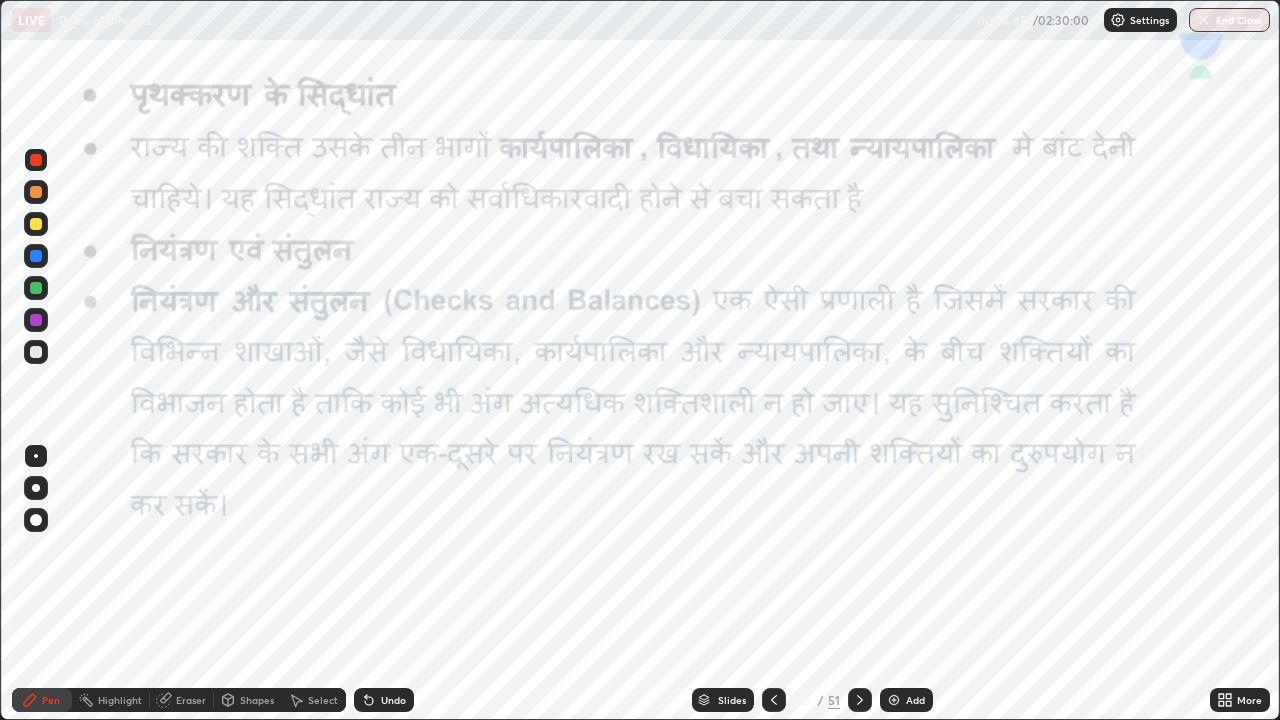 click 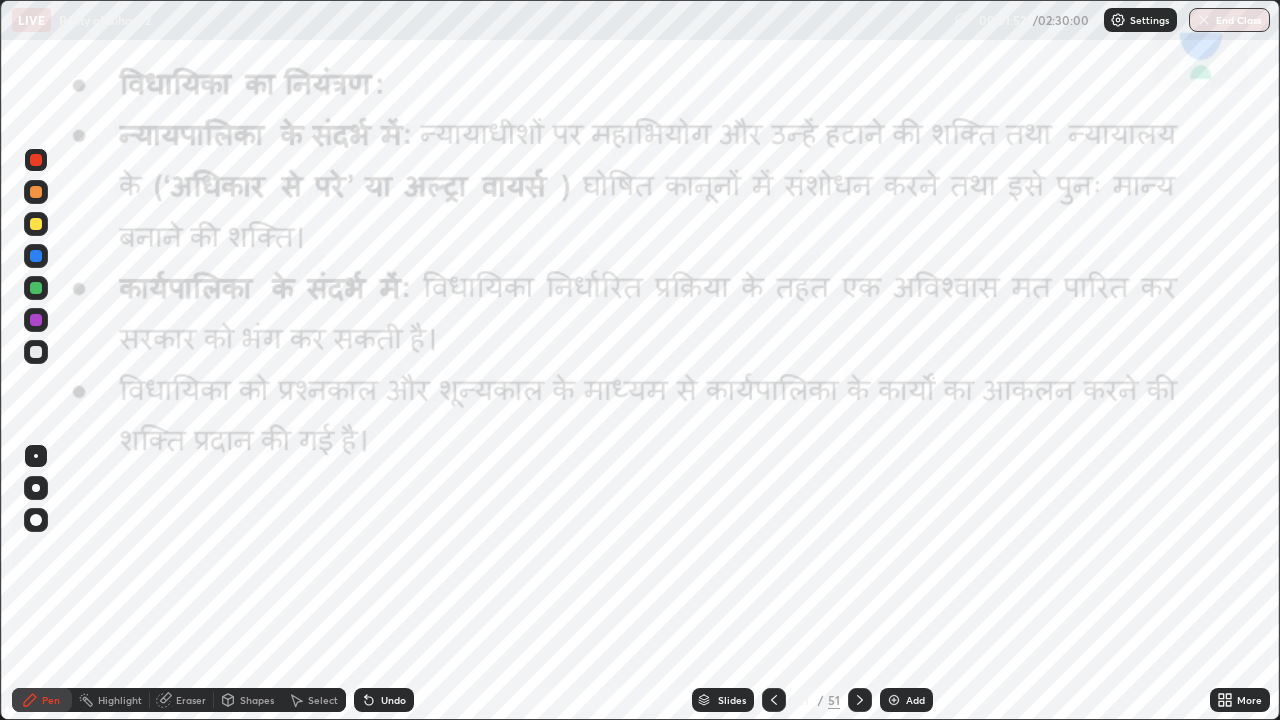 click at bounding box center (860, 700) 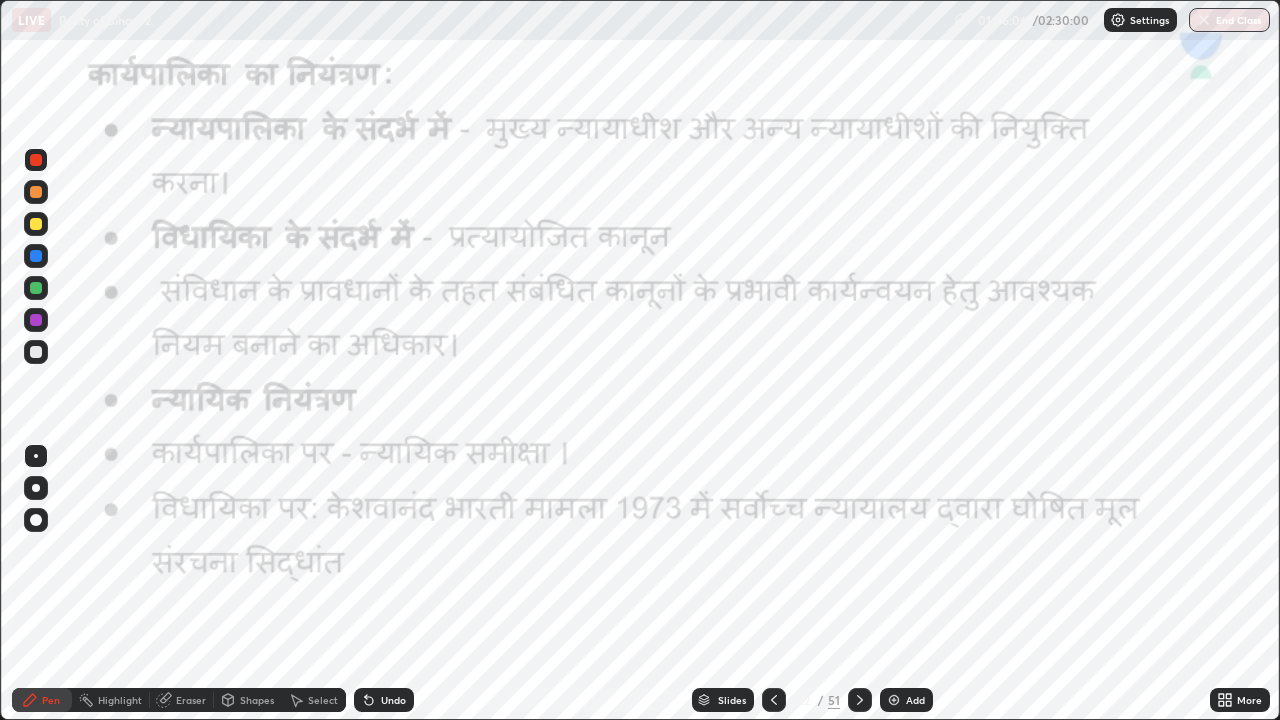 click 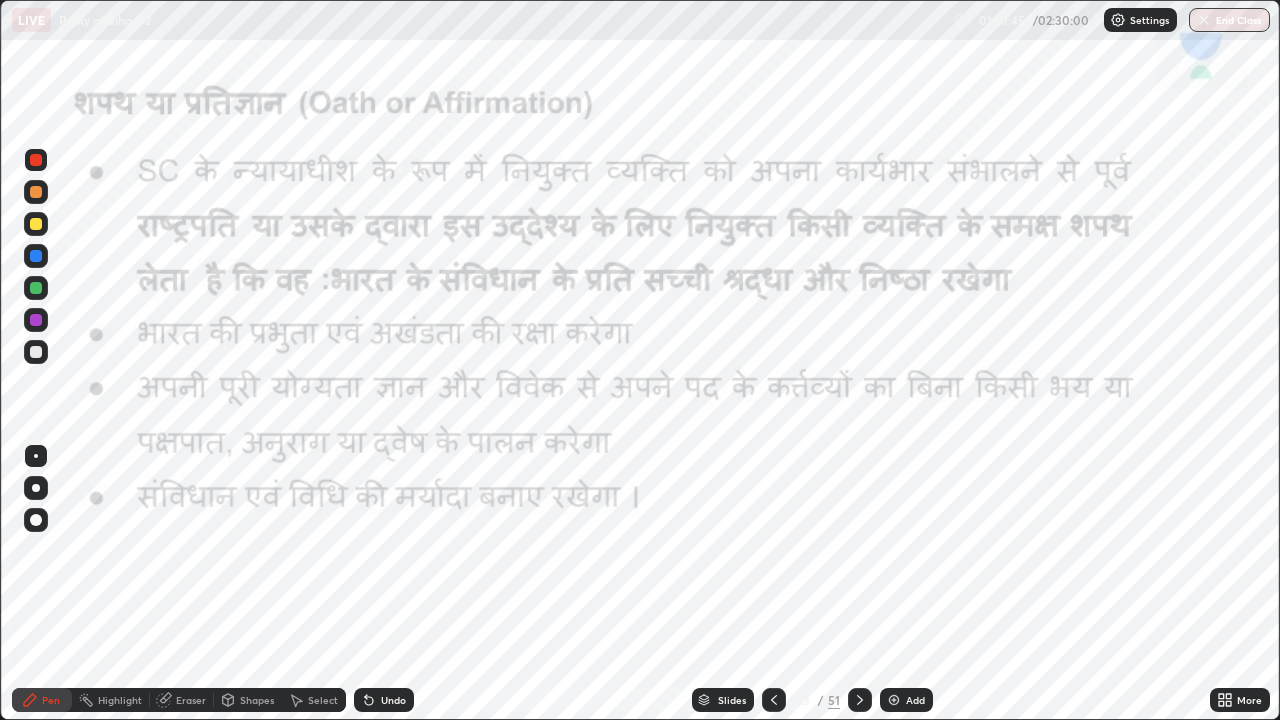 click 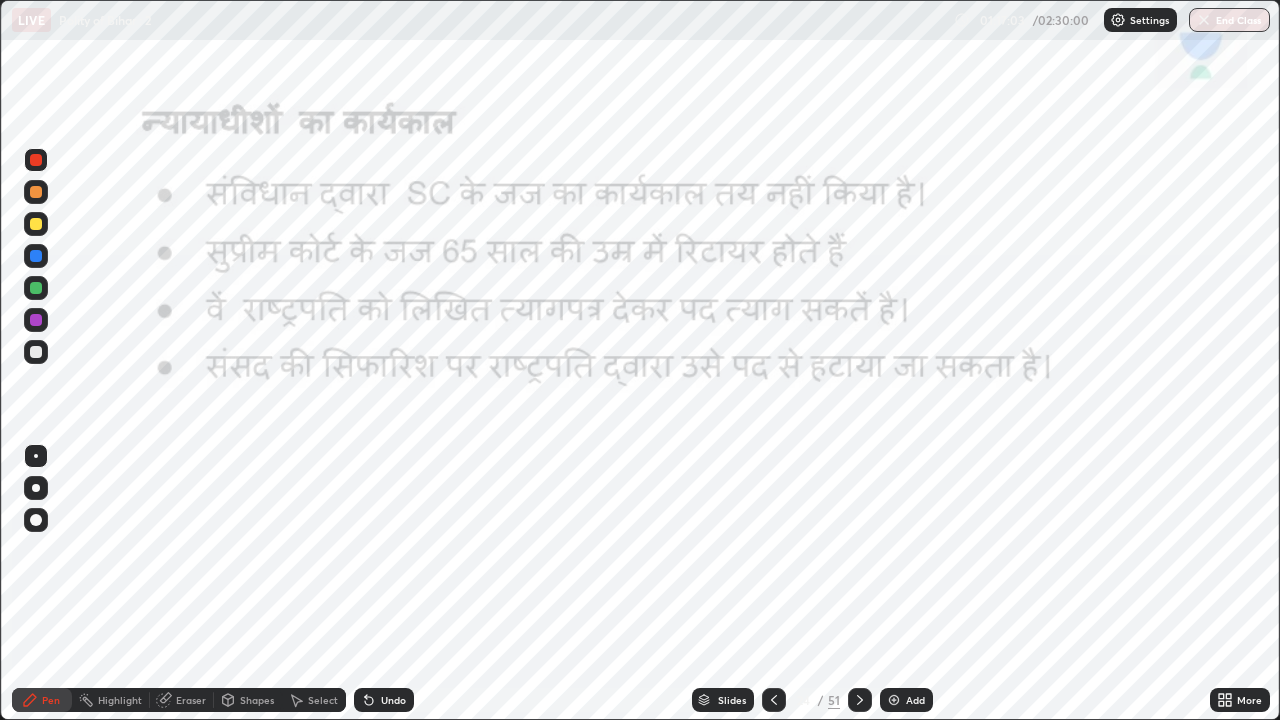 click 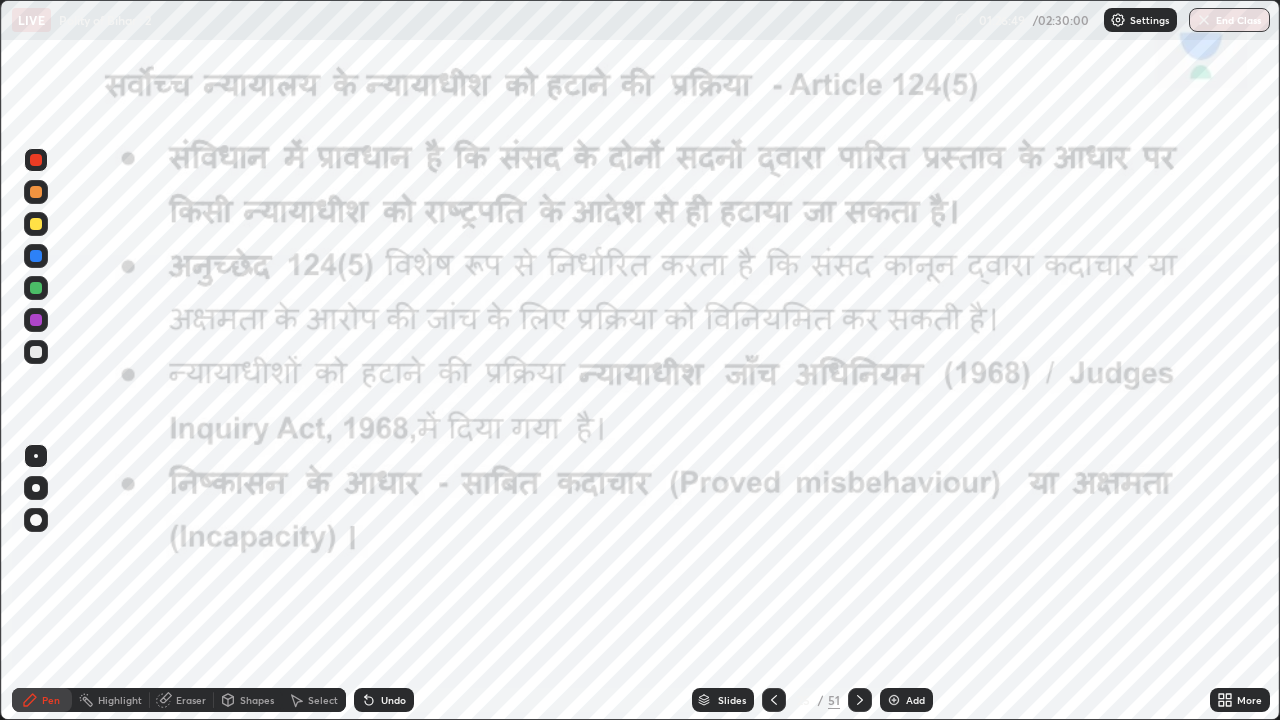 click 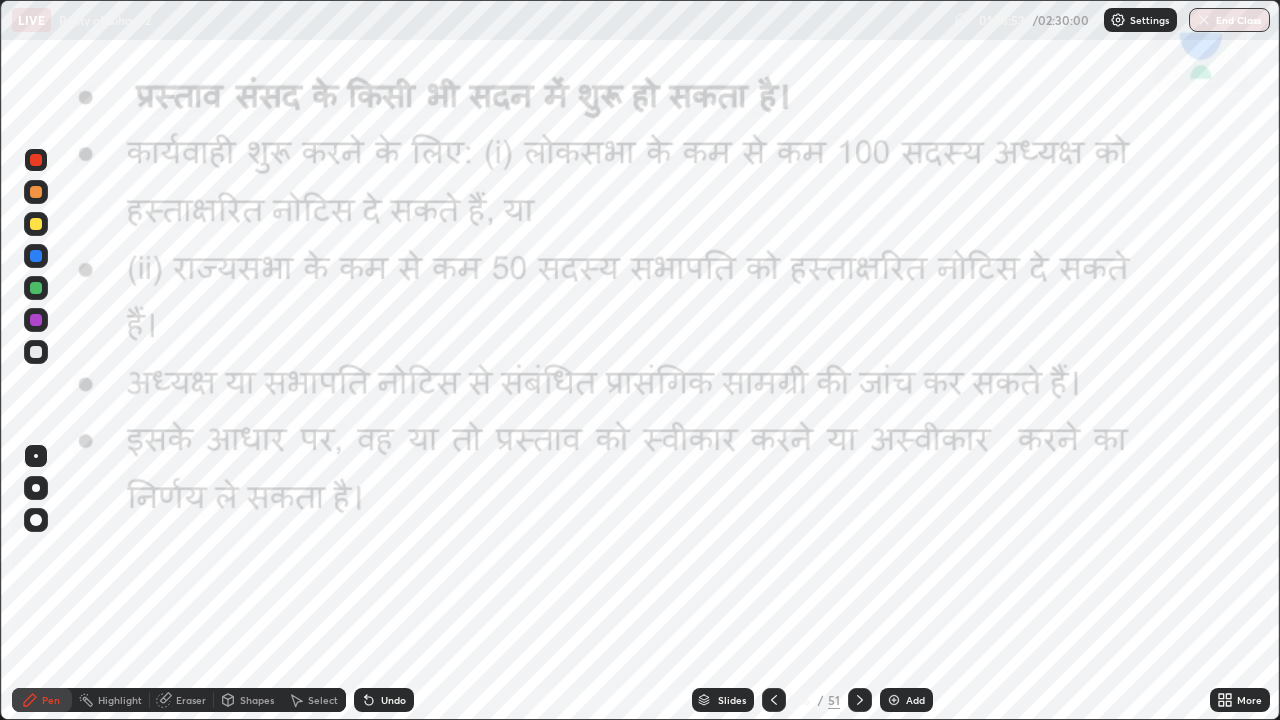 click 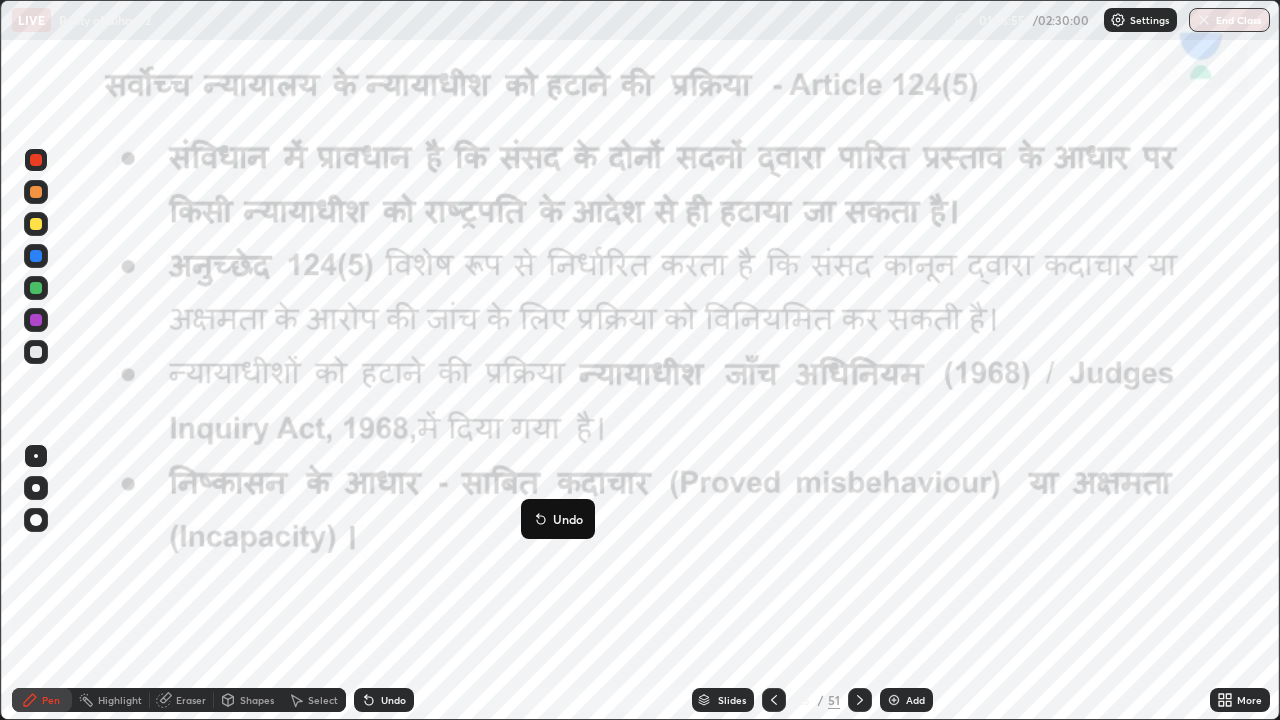 click on "Undo" at bounding box center (558, 519) 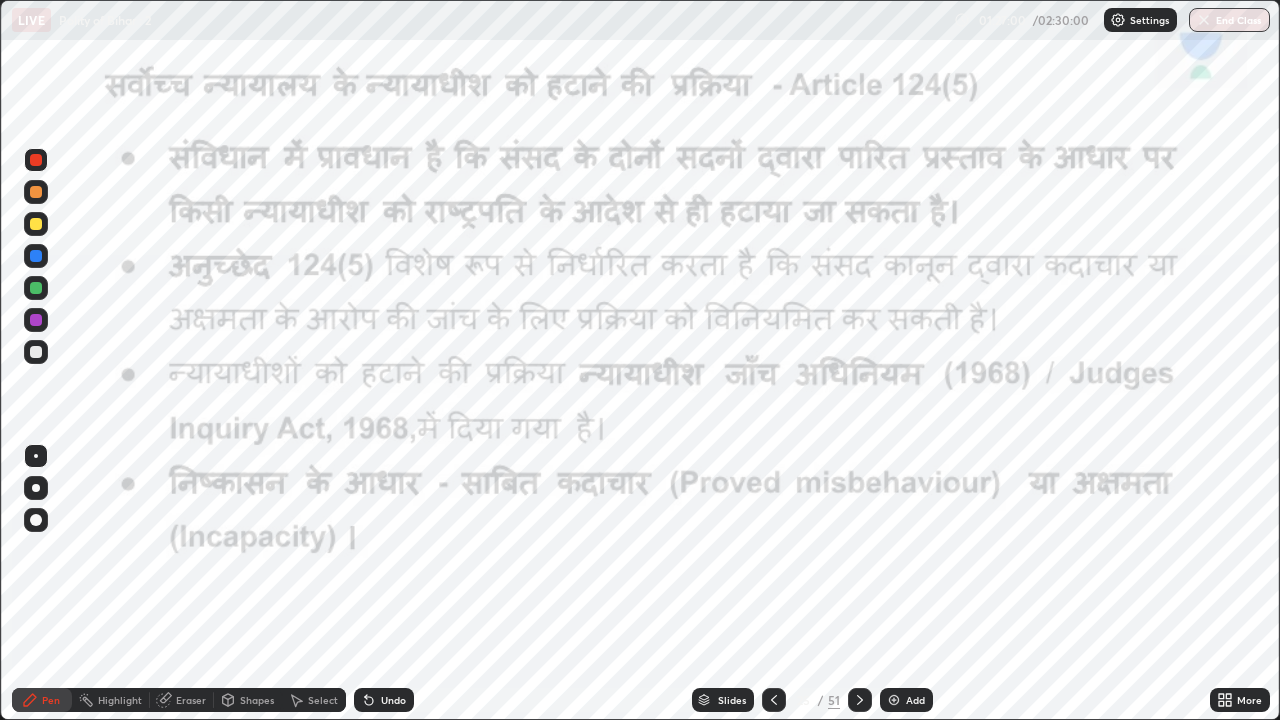 click 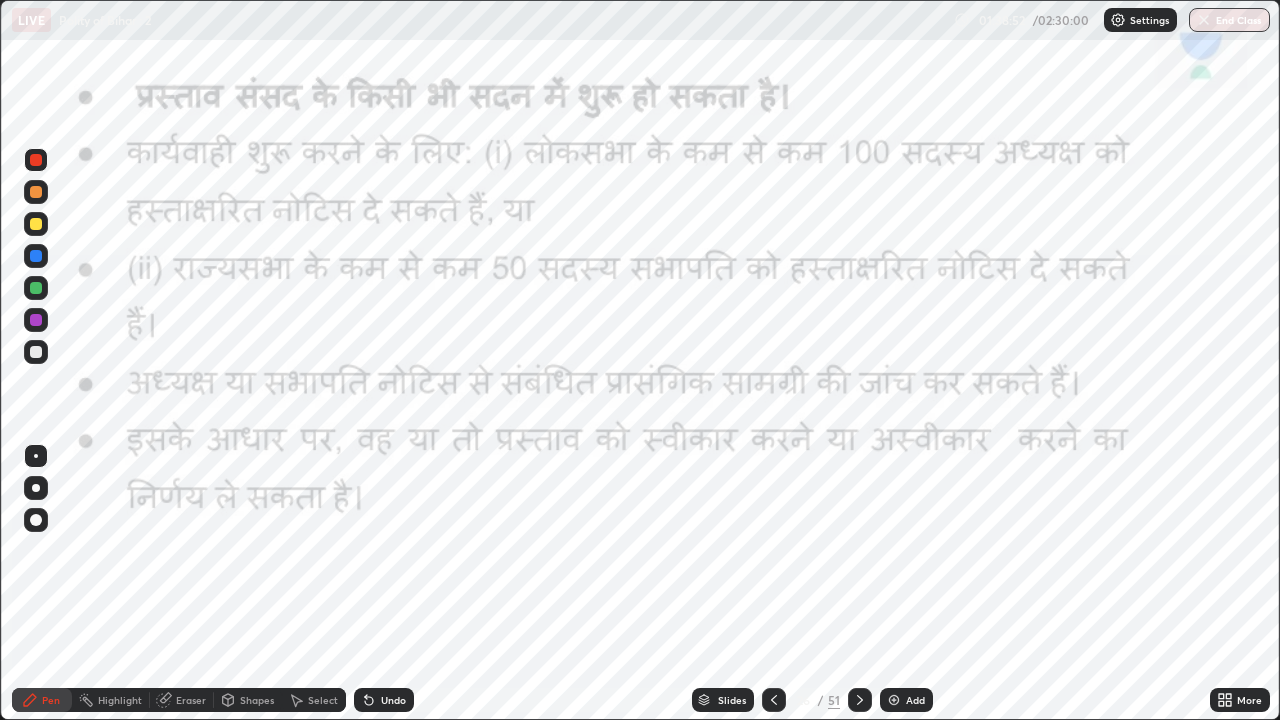 click 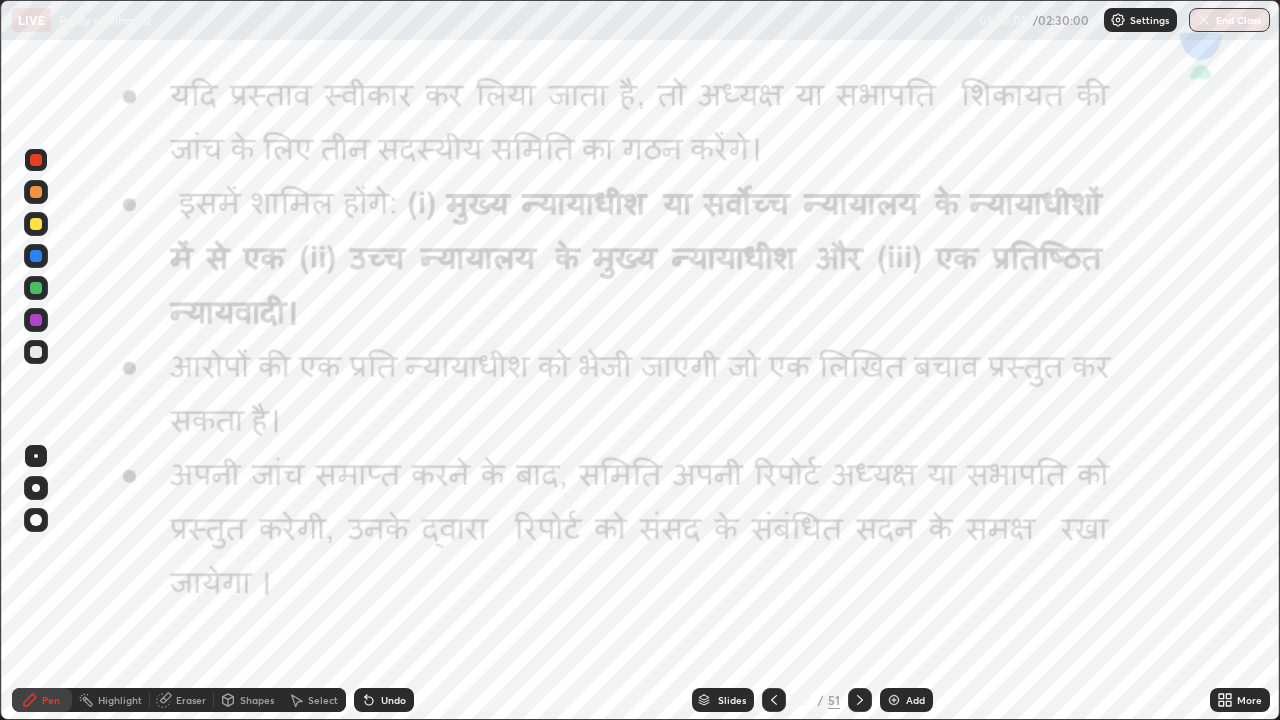 click at bounding box center (894, 700) 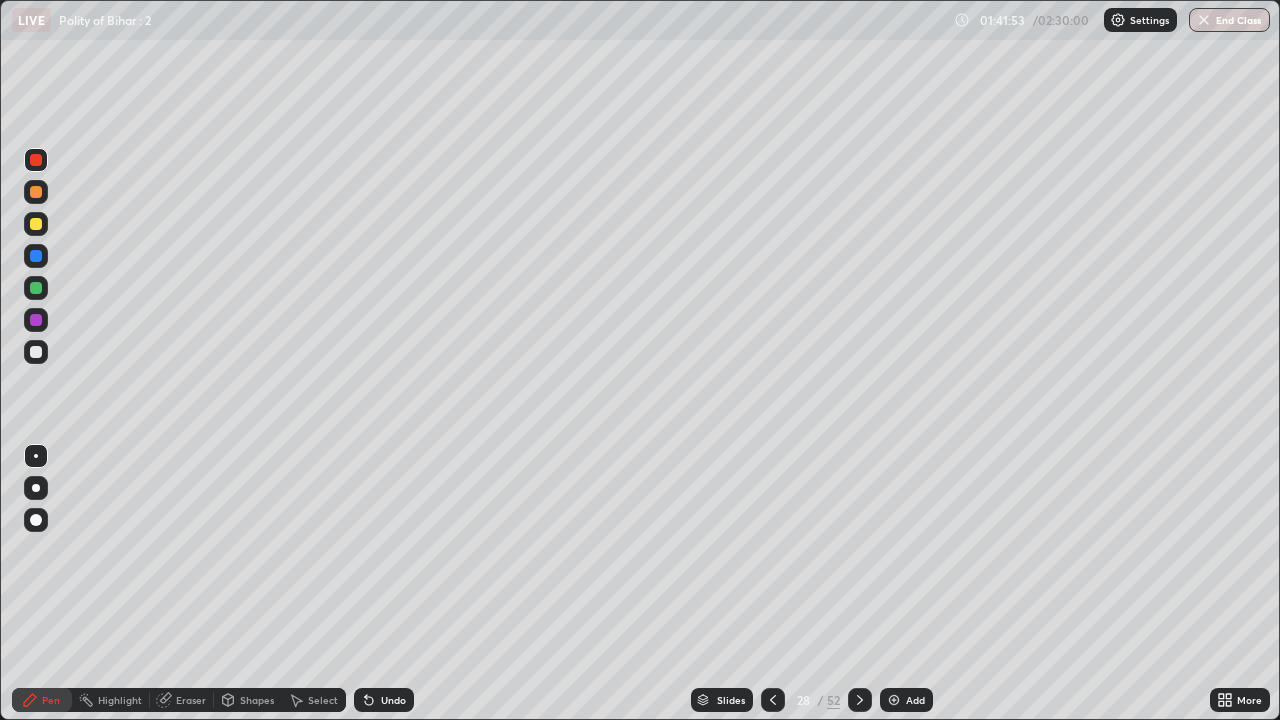 click 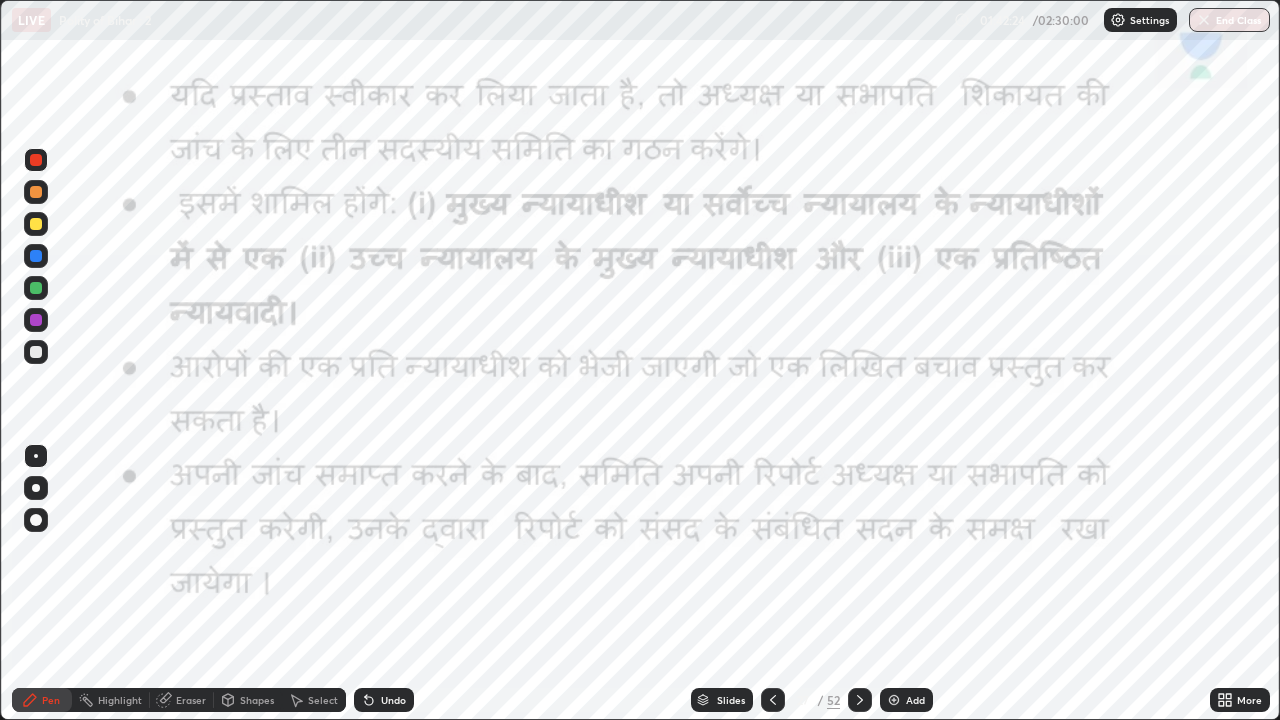 click at bounding box center [894, 700] 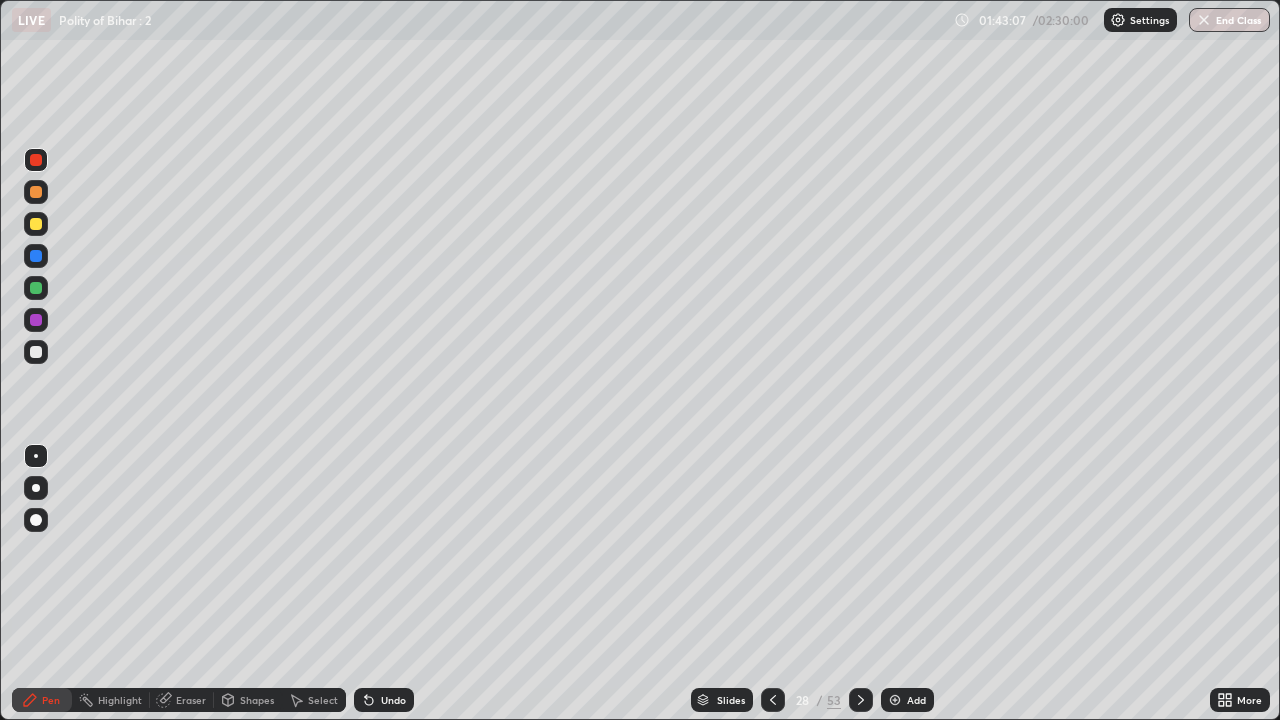 click at bounding box center [773, 700] 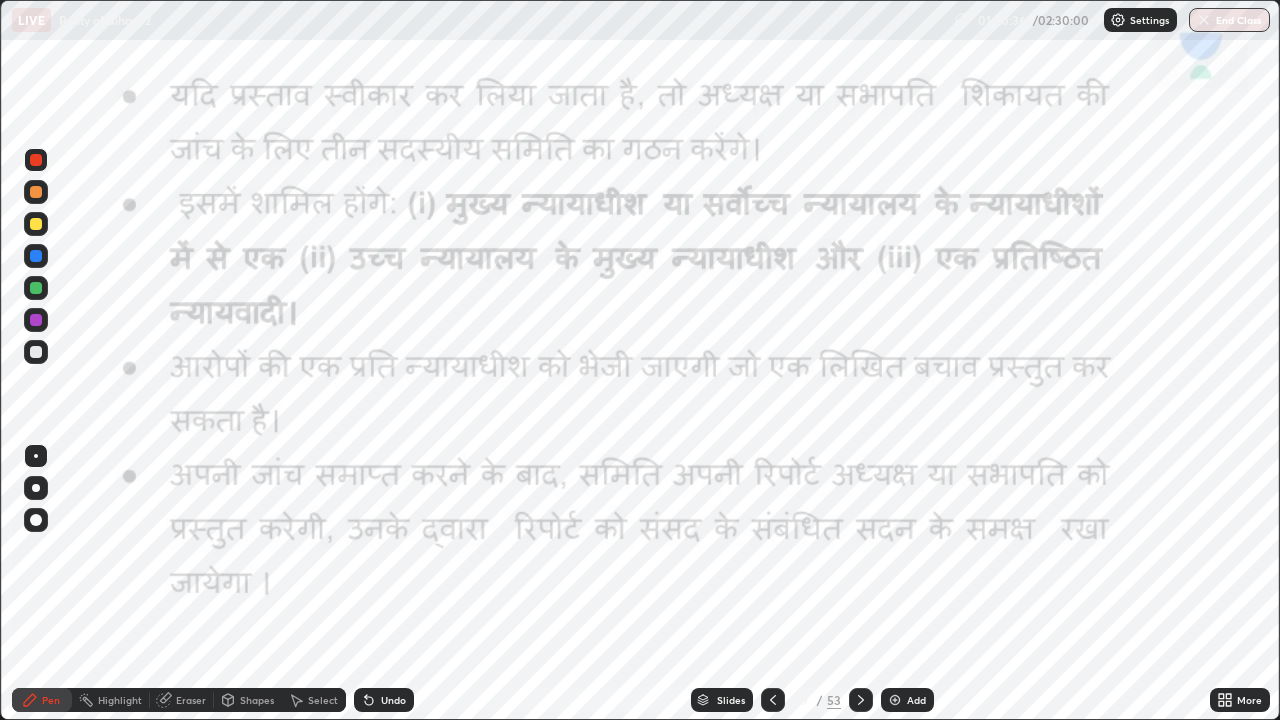click 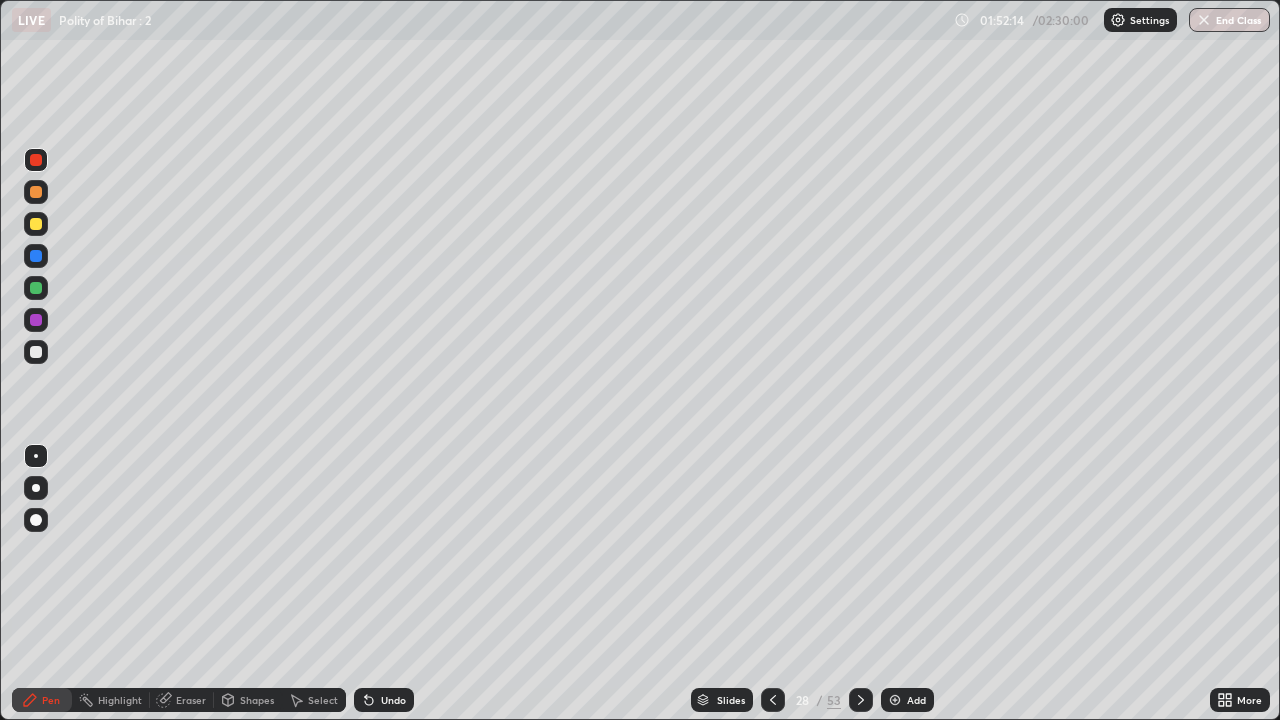 click 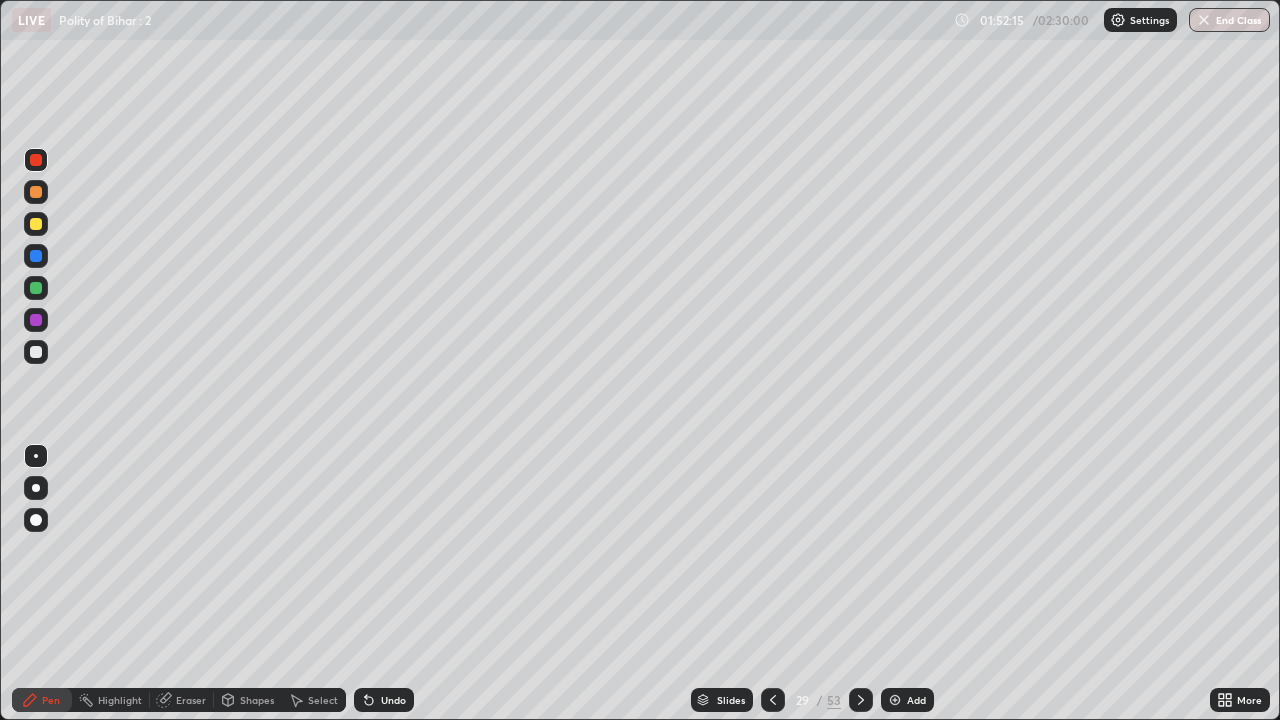 click 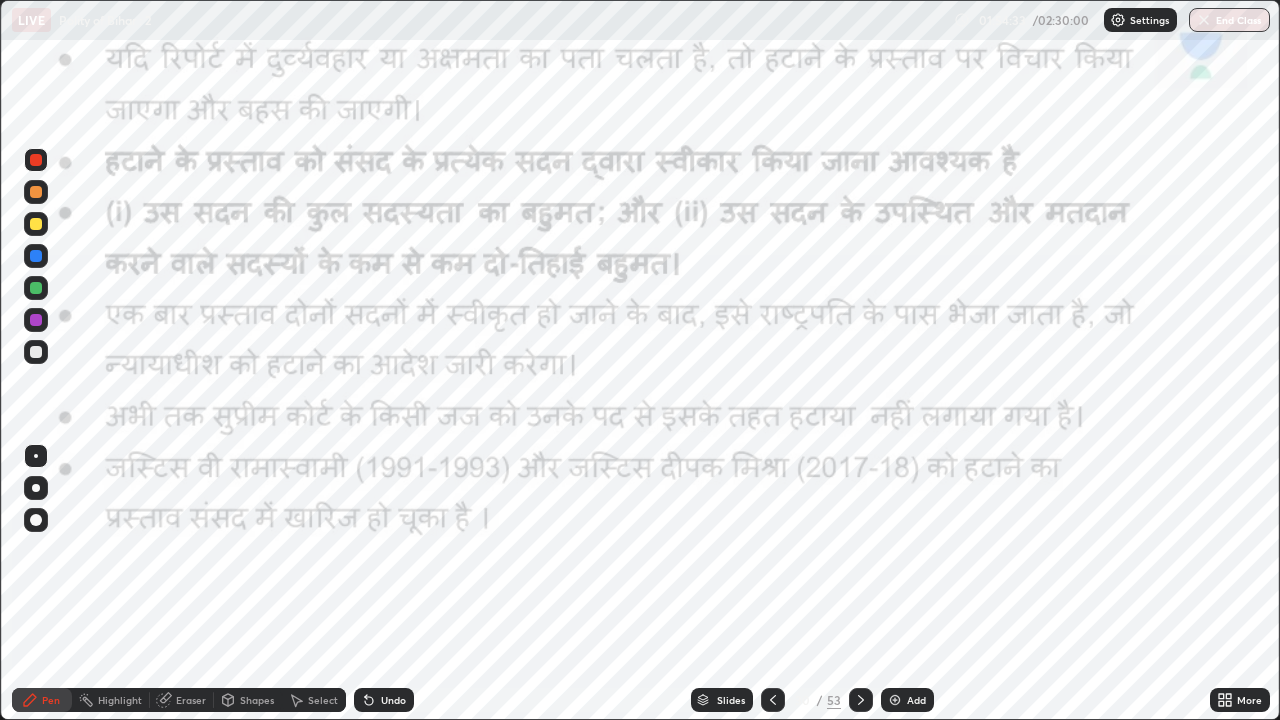 click at bounding box center [895, 700] 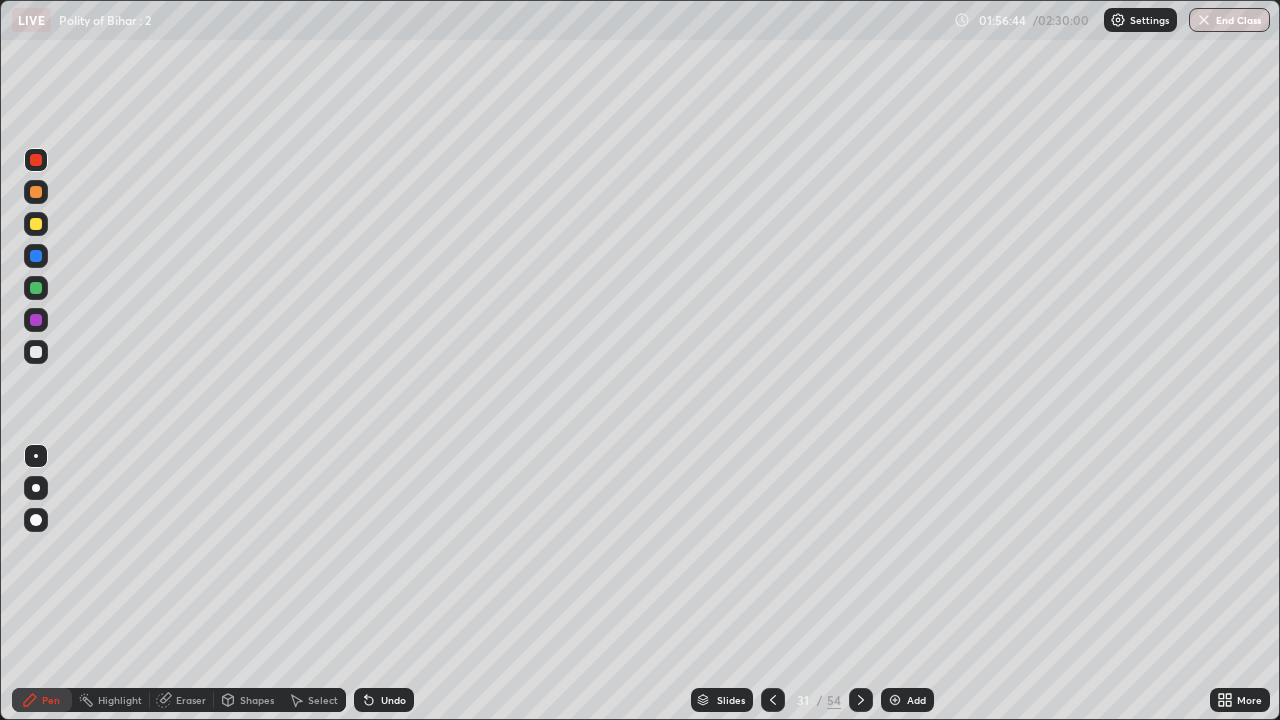 click 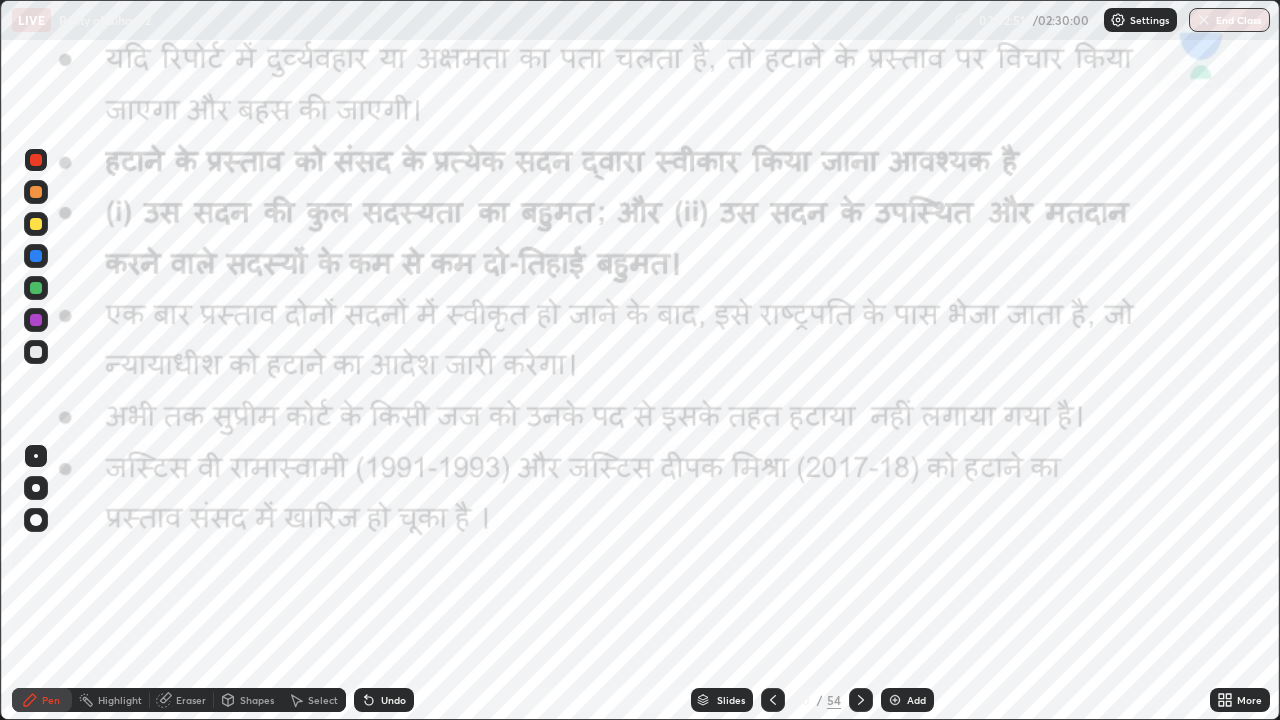click at bounding box center (861, 700) 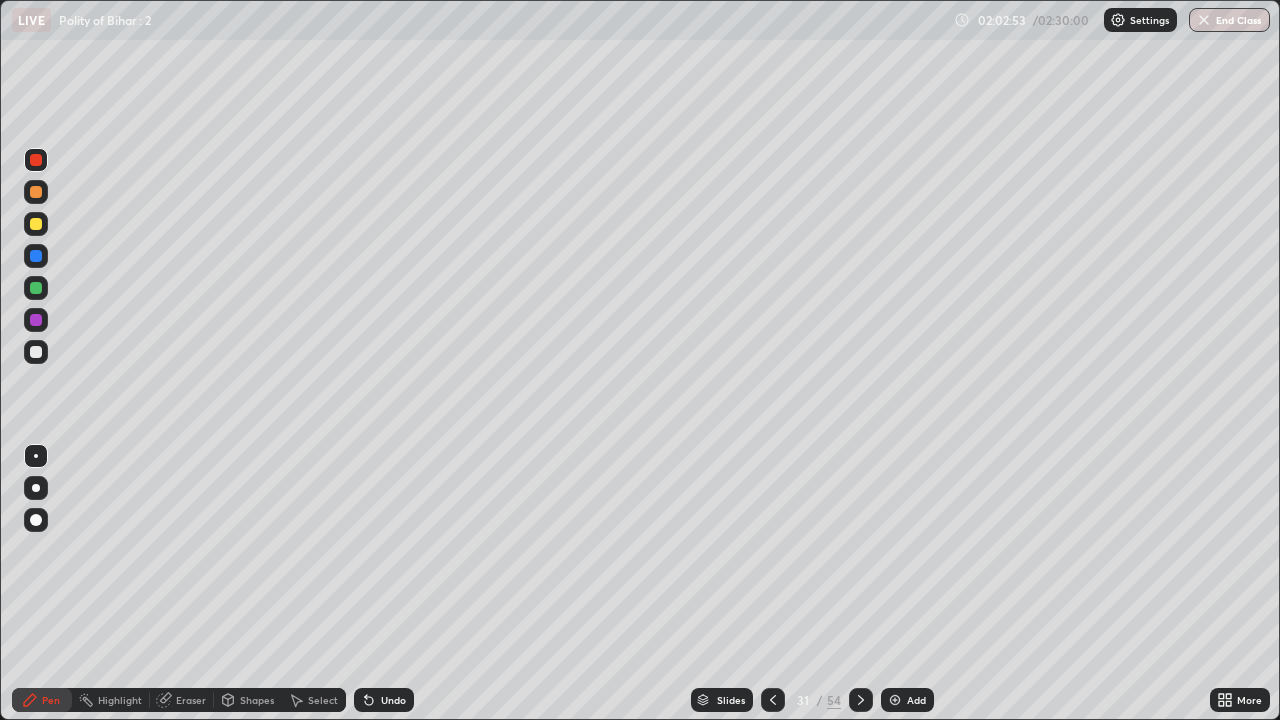 click 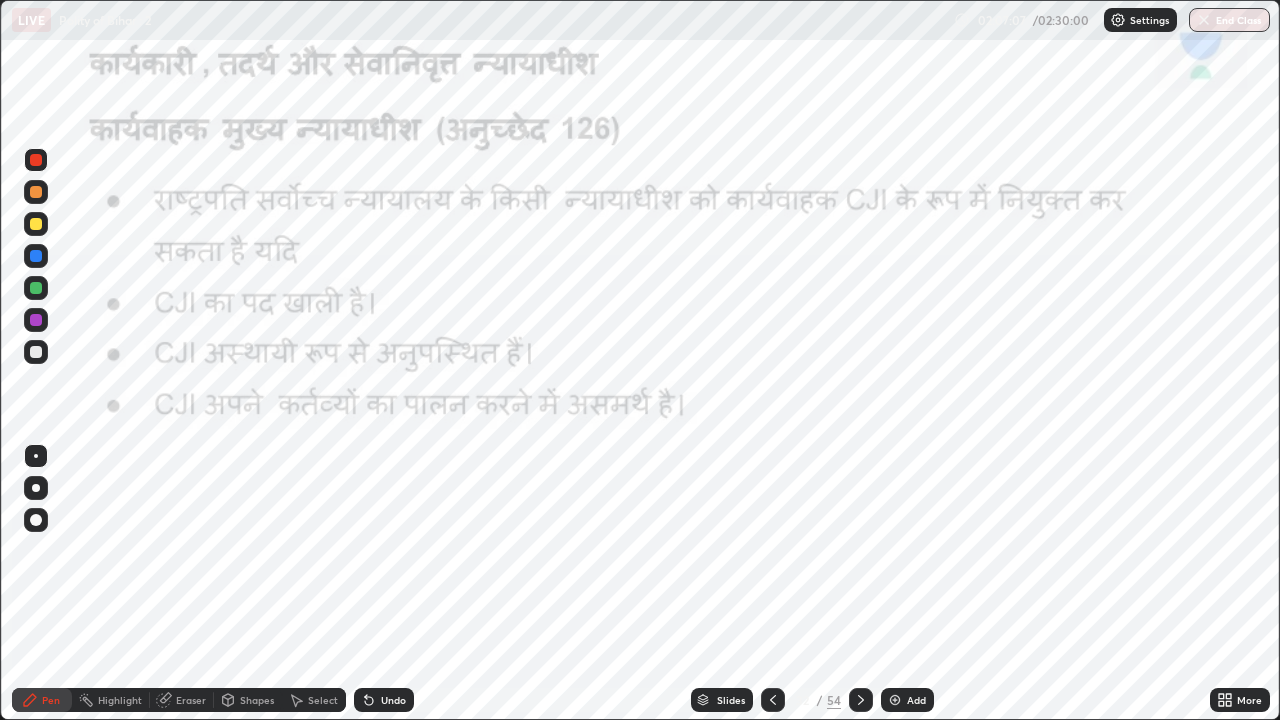 click on "End Class" at bounding box center (1229, 20) 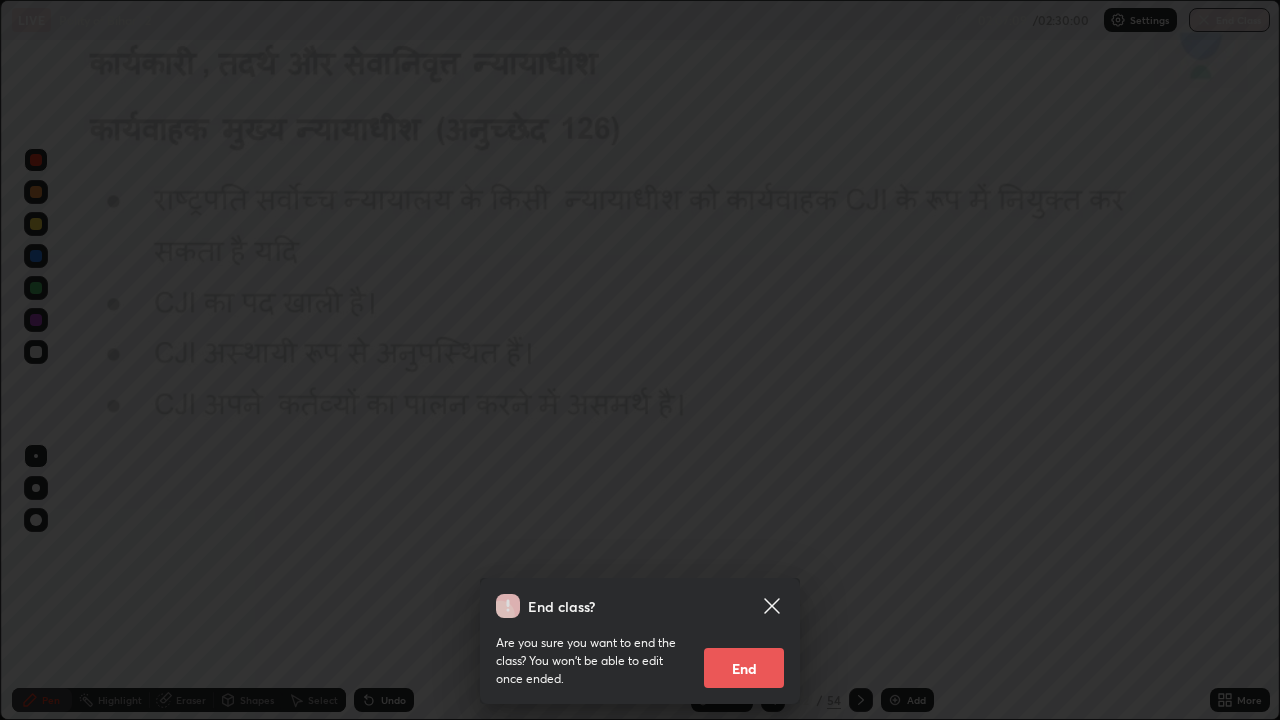 click on "End" at bounding box center [744, 668] 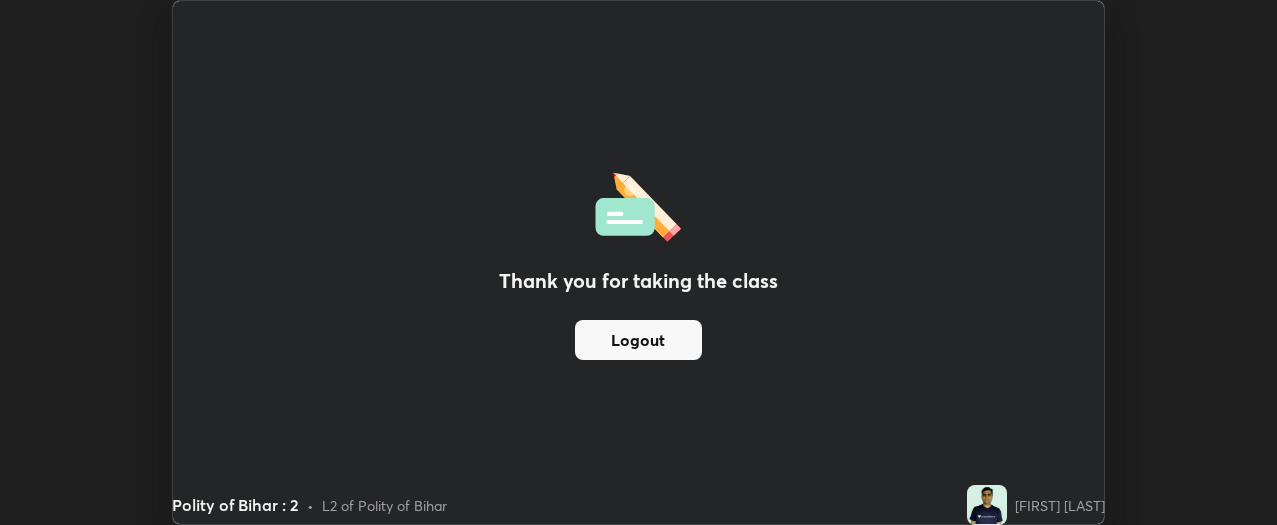 scroll, scrollTop: 525, scrollLeft: 1277, axis: both 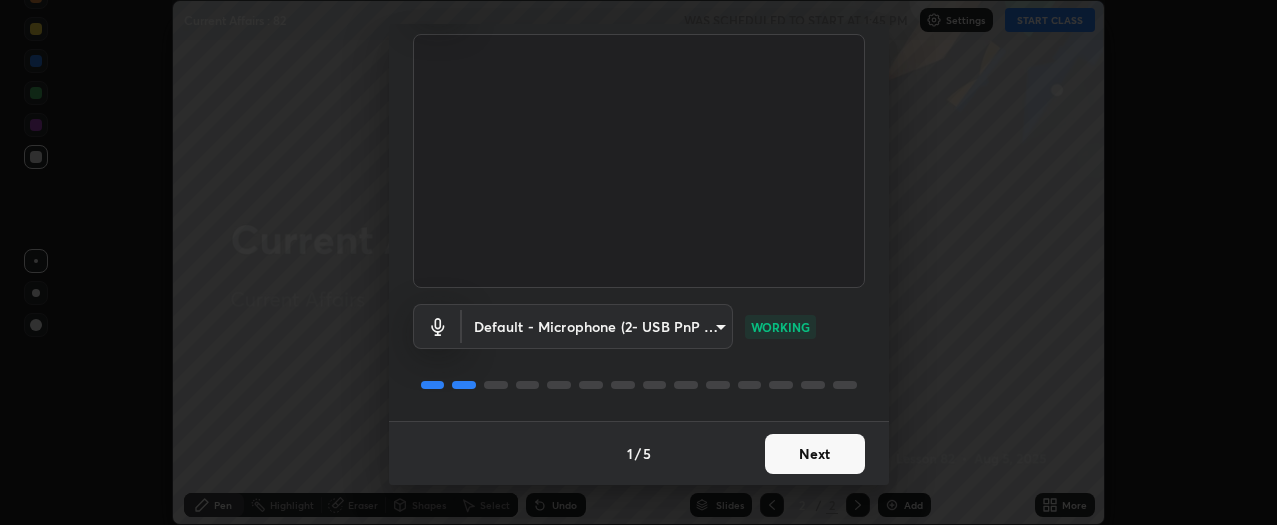 click on "Next" at bounding box center [815, 454] 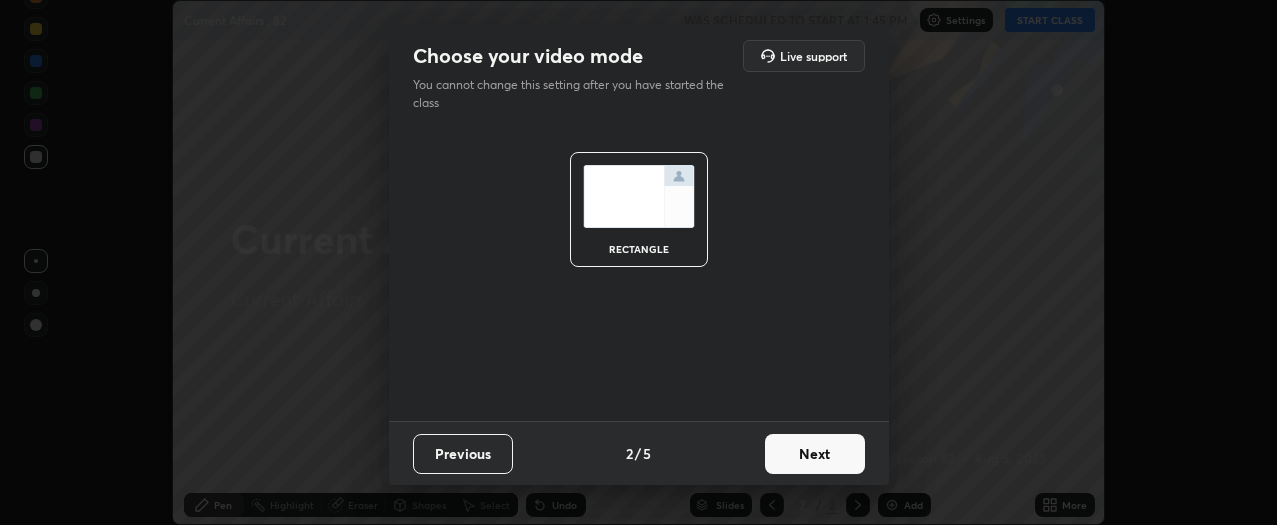 click on "Next" at bounding box center [815, 454] 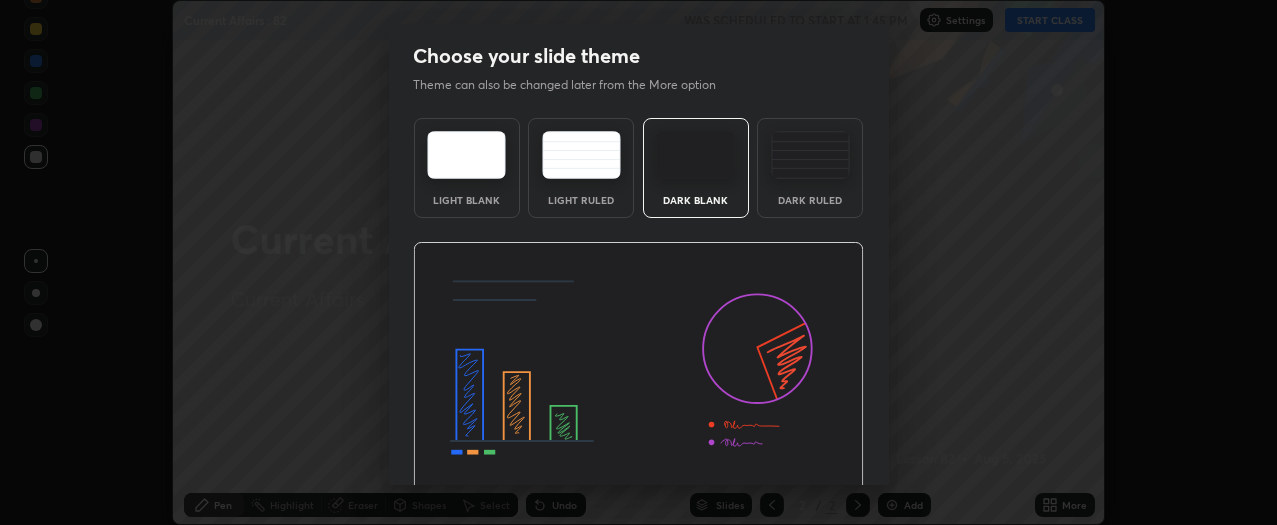 scroll, scrollTop: 75, scrollLeft: 0, axis: vertical 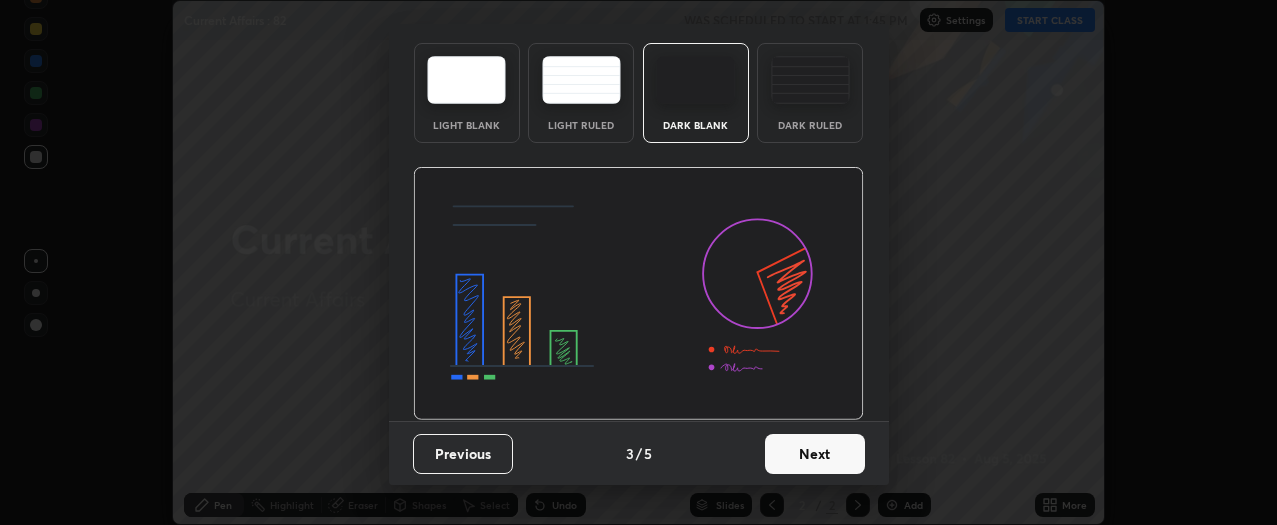 click on "Next" at bounding box center [815, 454] 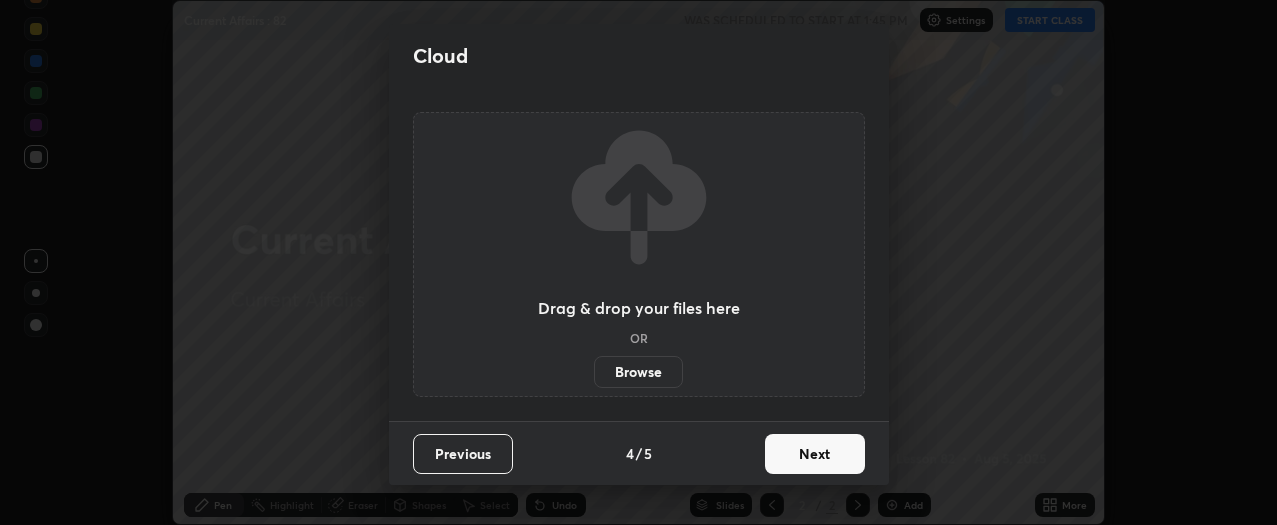 scroll, scrollTop: 0, scrollLeft: 0, axis: both 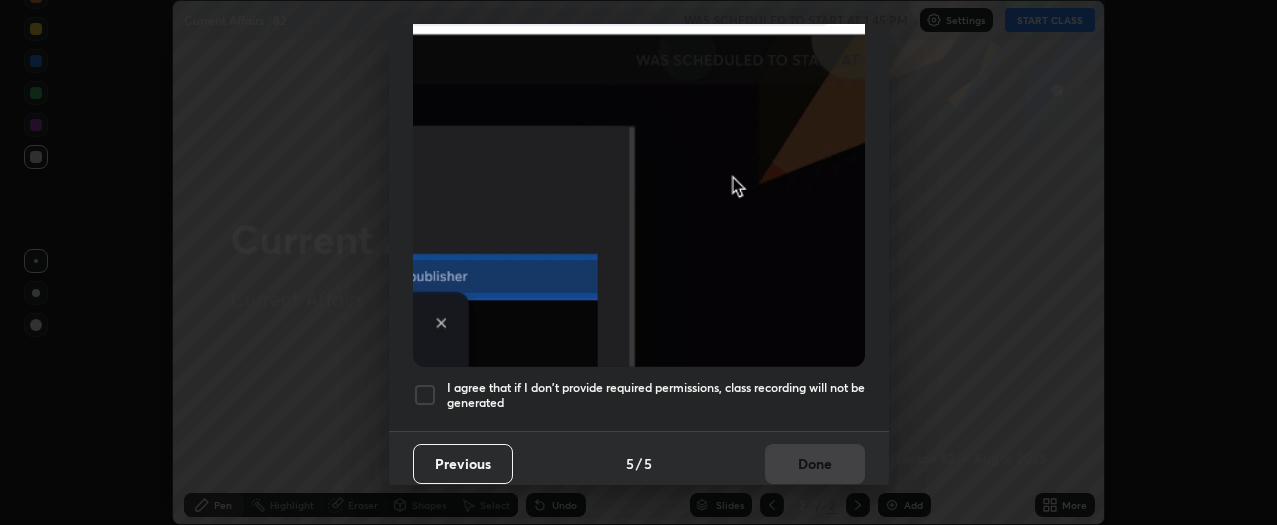 click at bounding box center [425, 395] 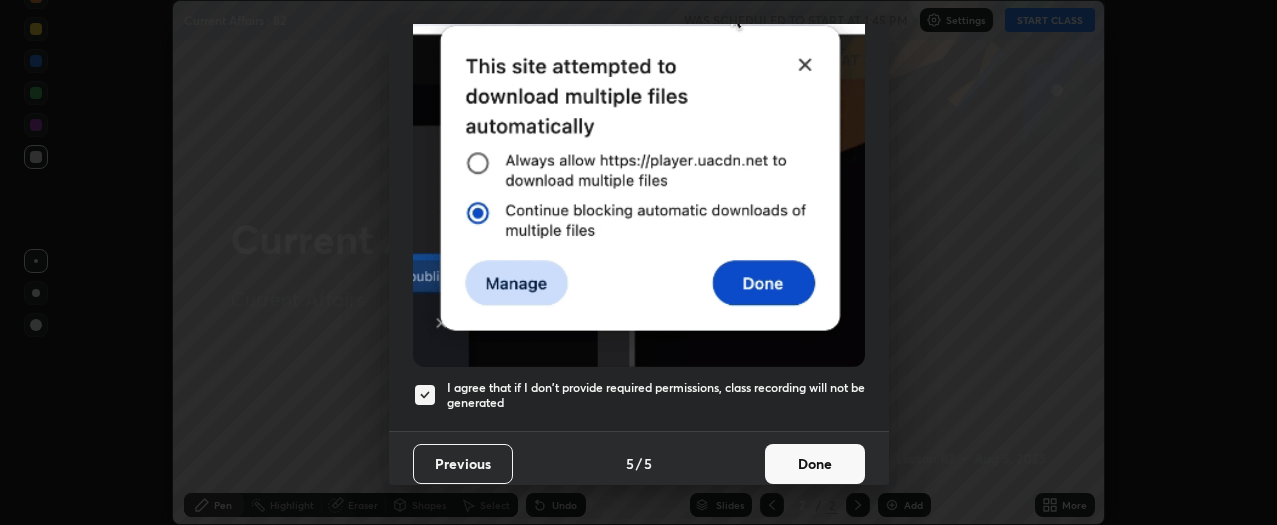 click on "Done" at bounding box center (815, 464) 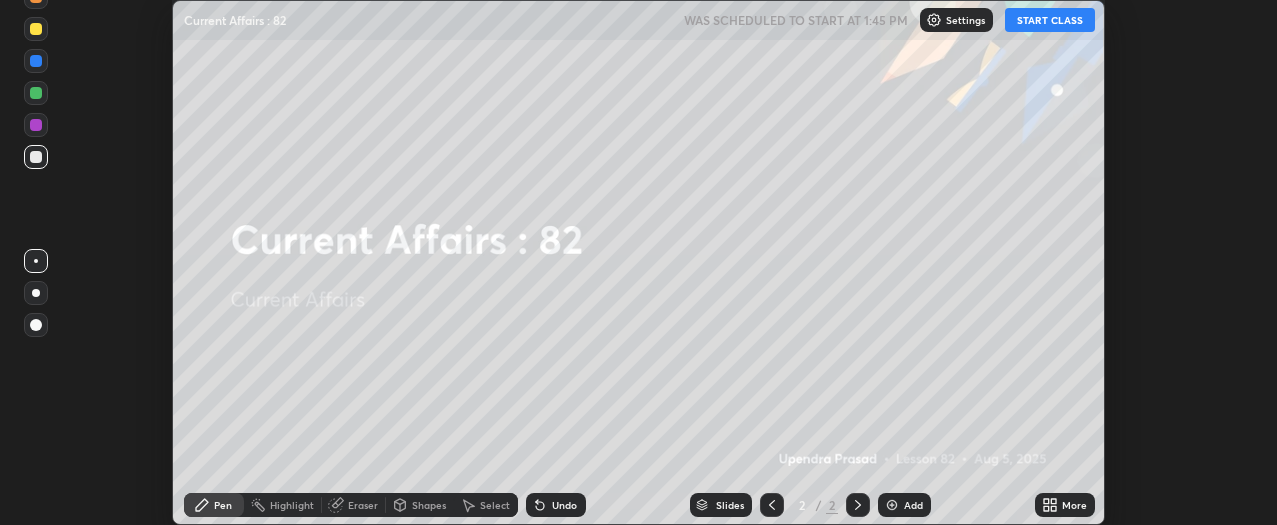 click on "More" at bounding box center (1074, 505) 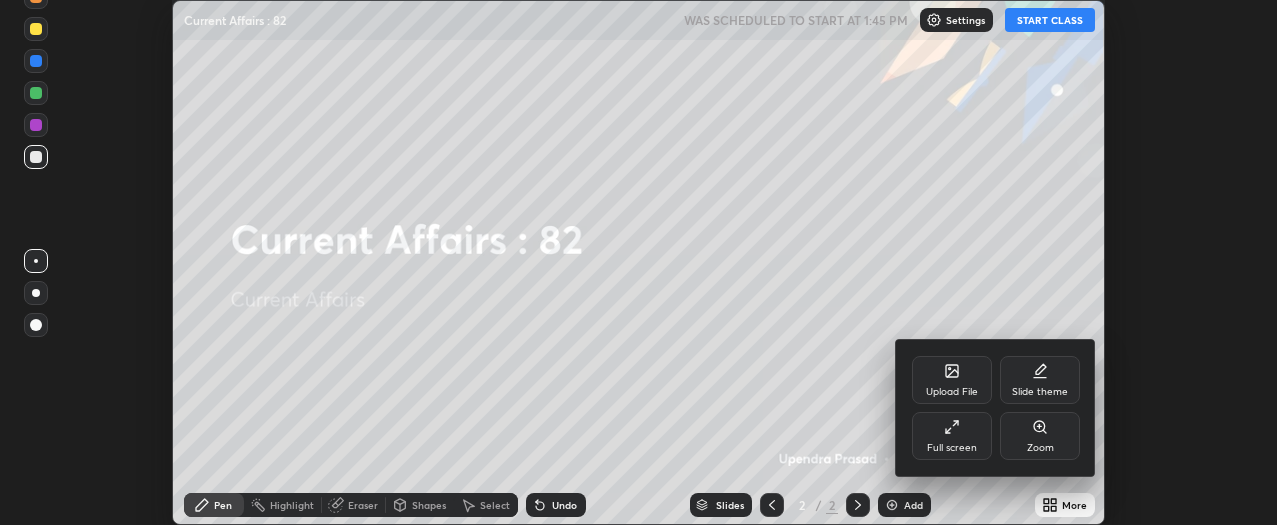 click on "Upload File" at bounding box center [952, 392] 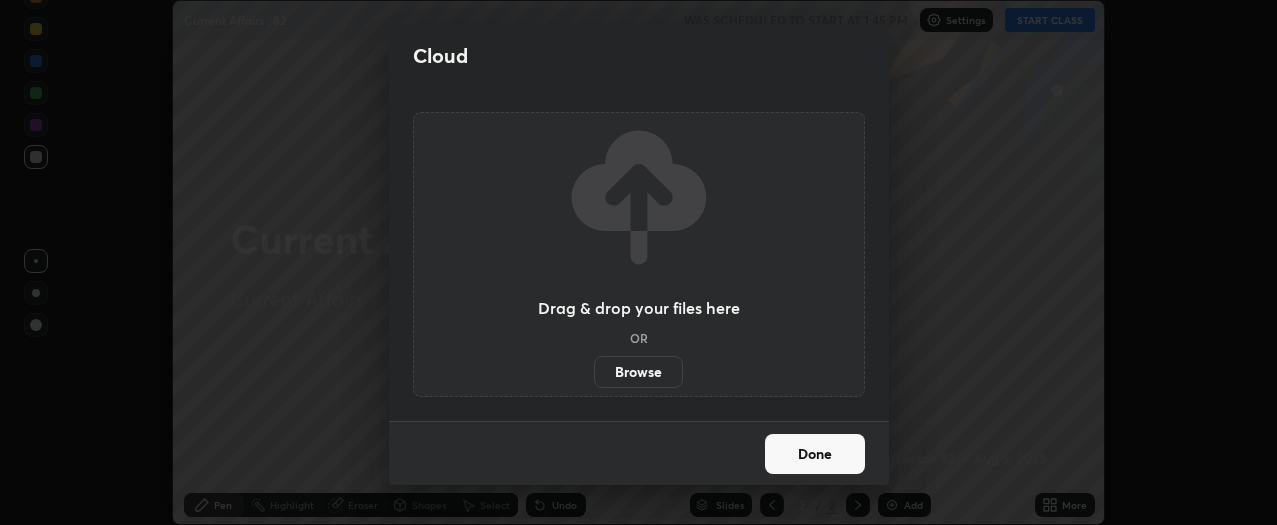 click on "Browse" at bounding box center [638, 372] 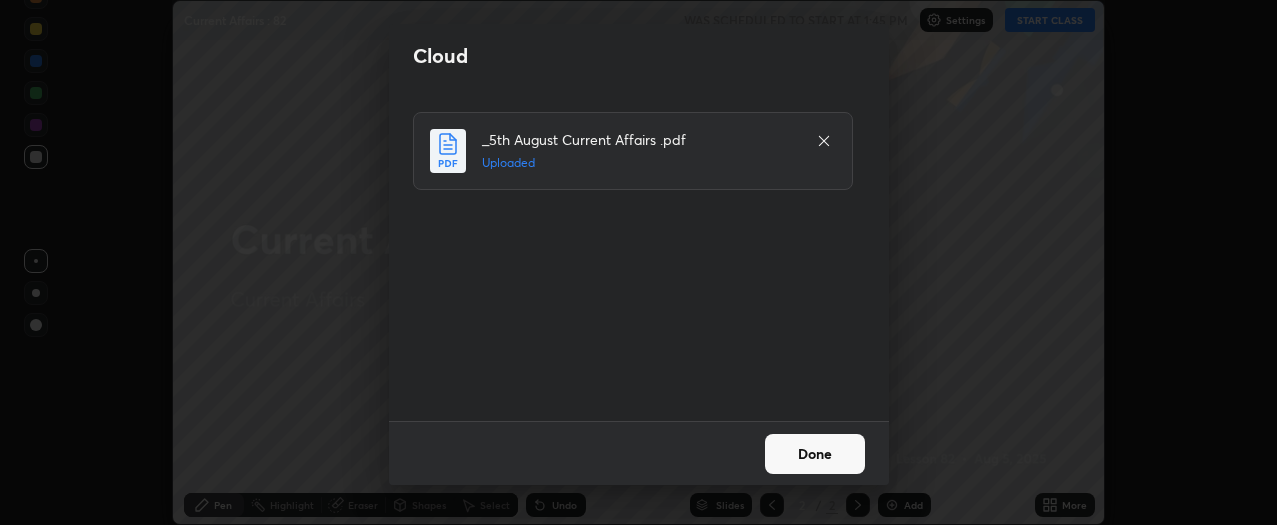 click on "Done" at bounding box center (815, 454) 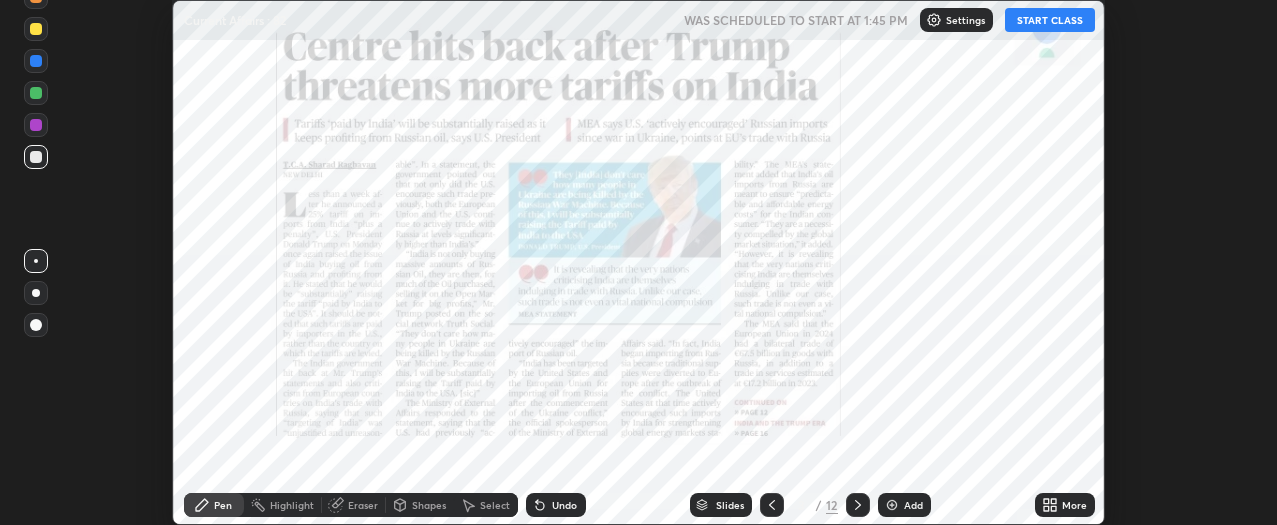 click 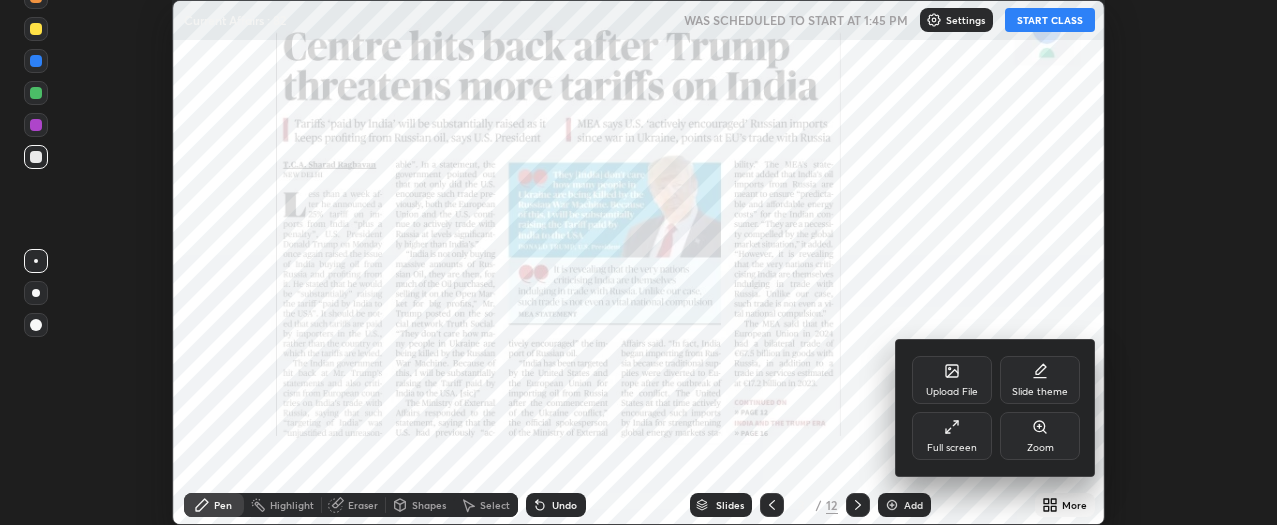 click on "Full screen" at bounding box center [952, 436] 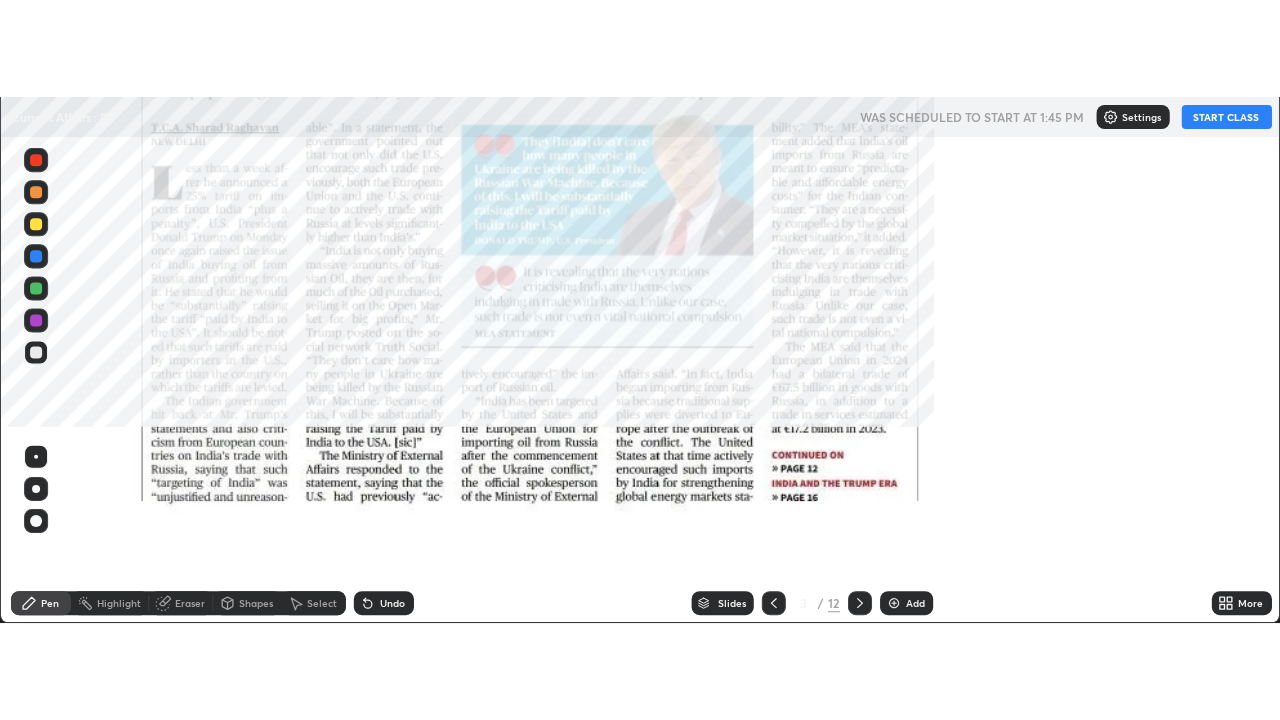 scroll, scrollTop: 99280, scrollLeft: 98720, axis: both 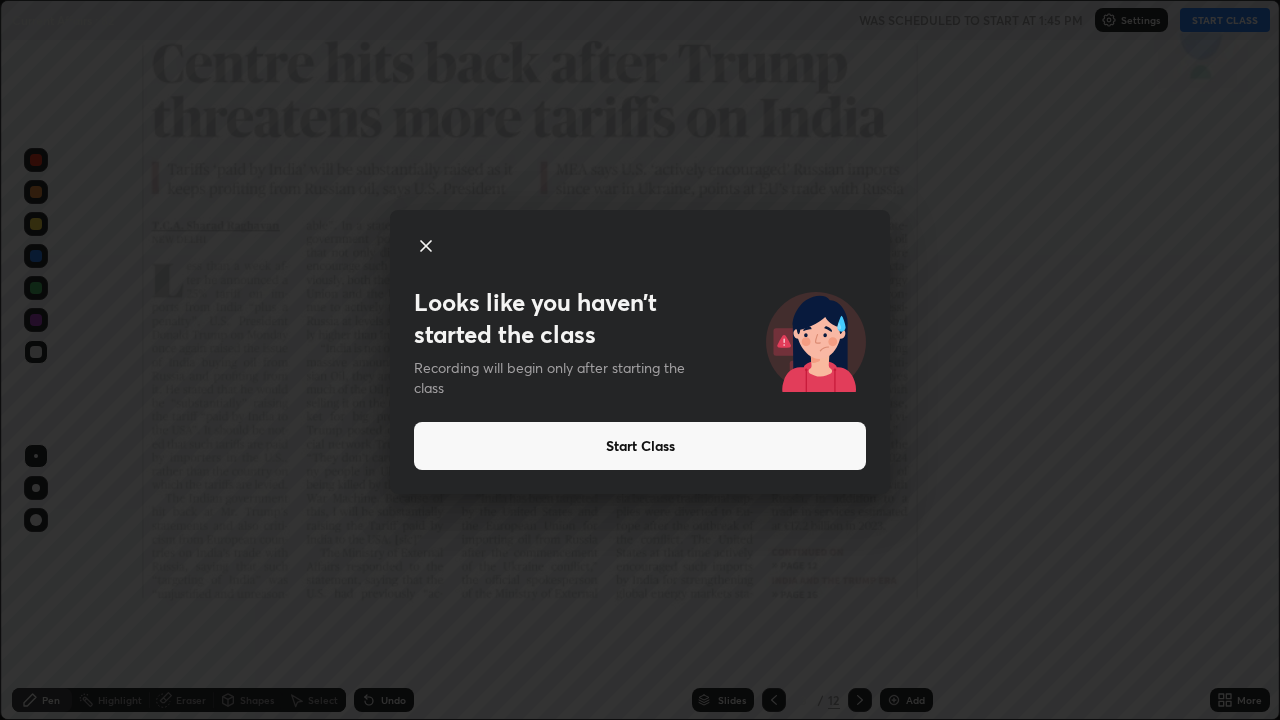 click on "Start Class" at bounding box center [640, 446] 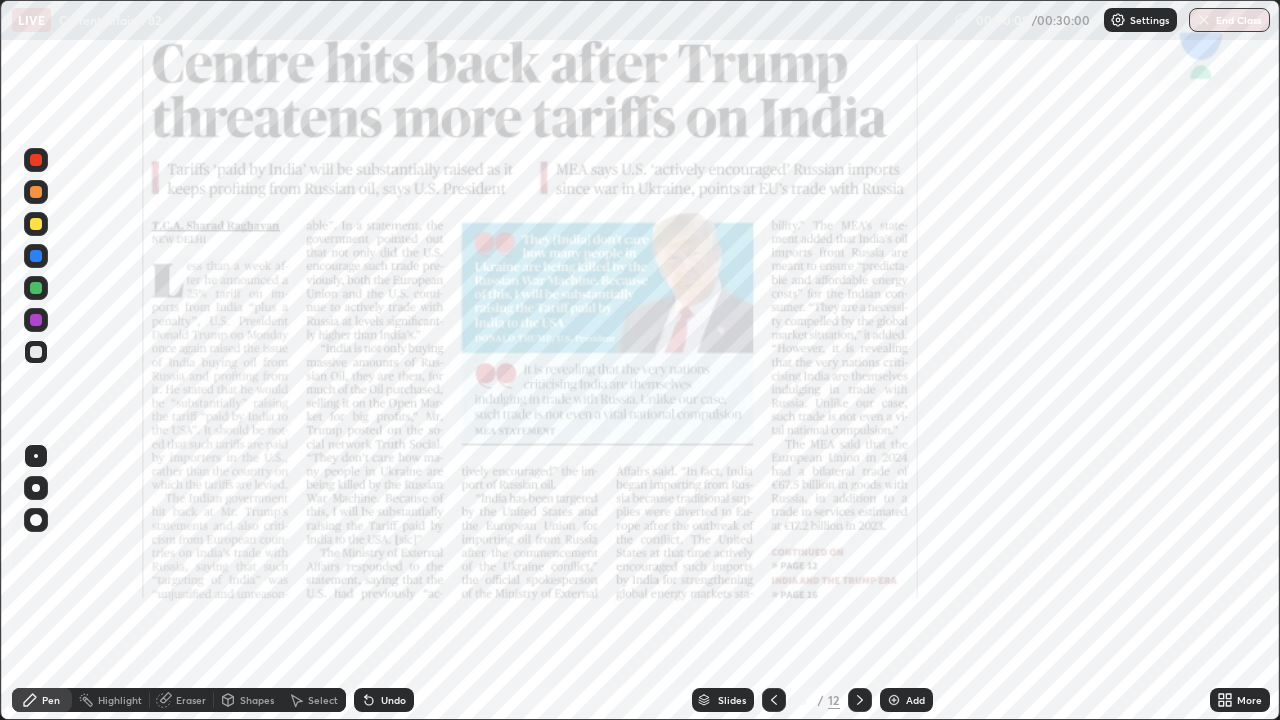 click at bounding box center [36, 160] 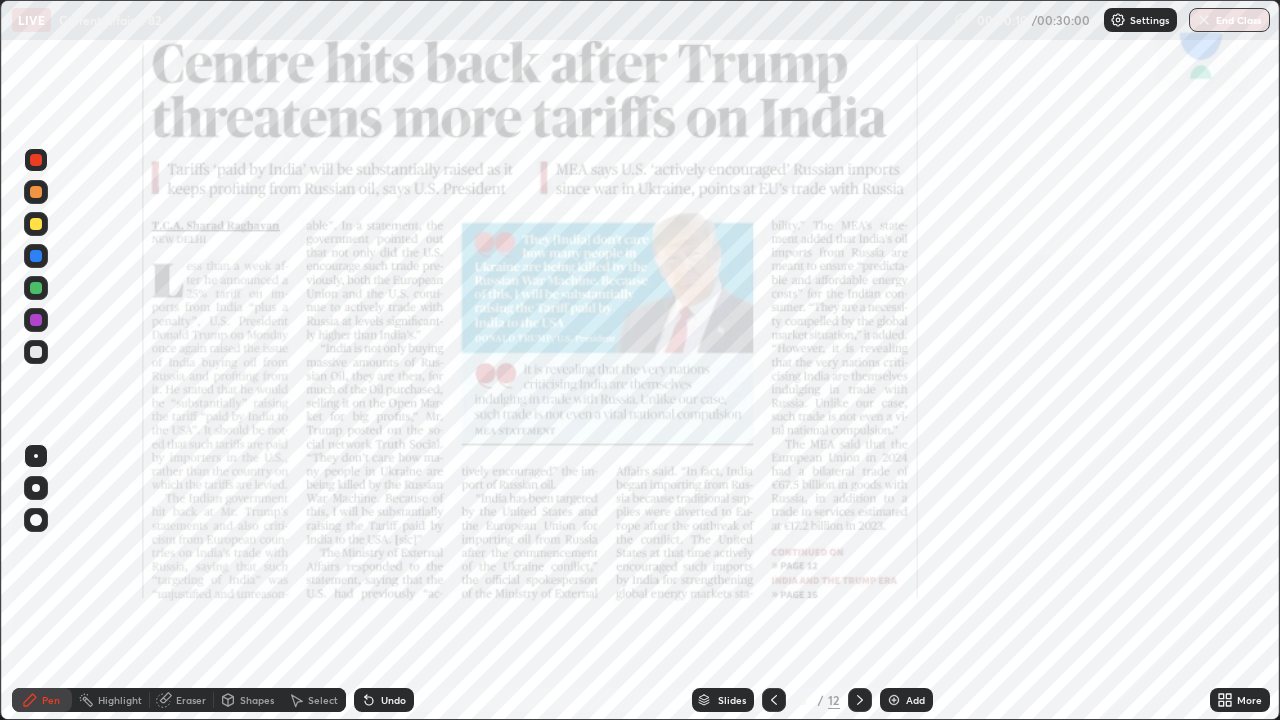 click at bounding box center (36, 488) 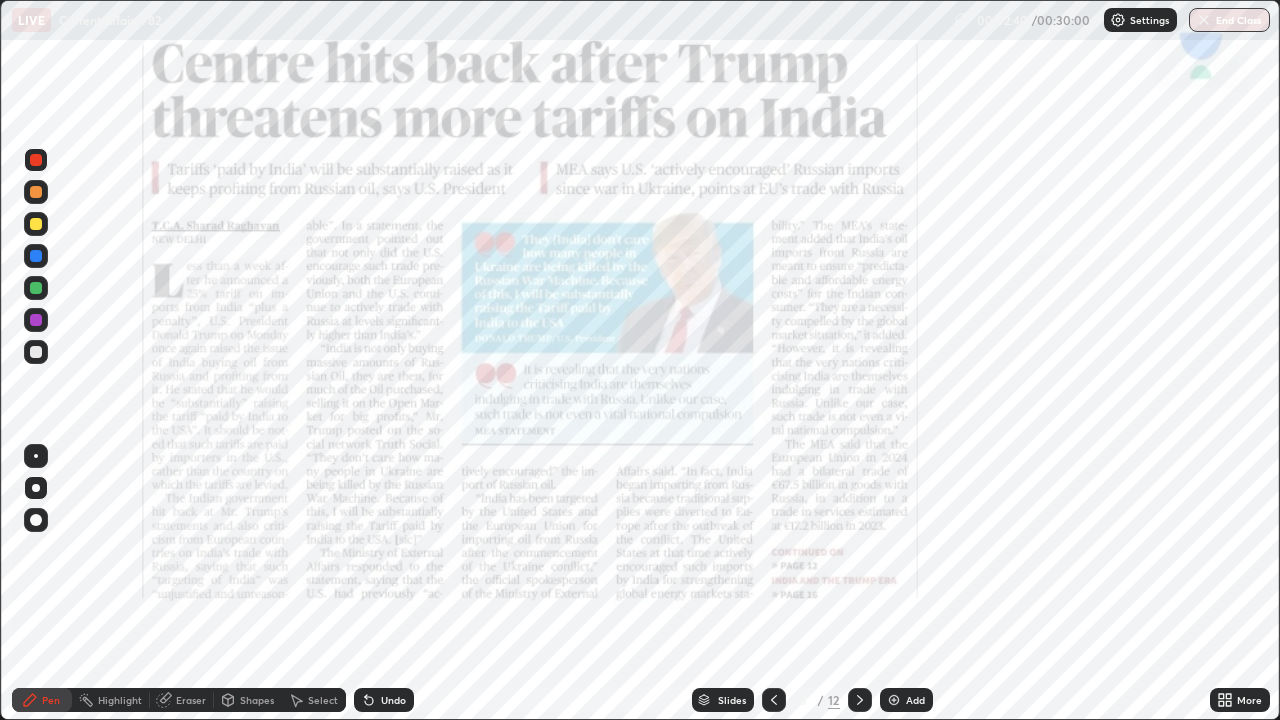 click 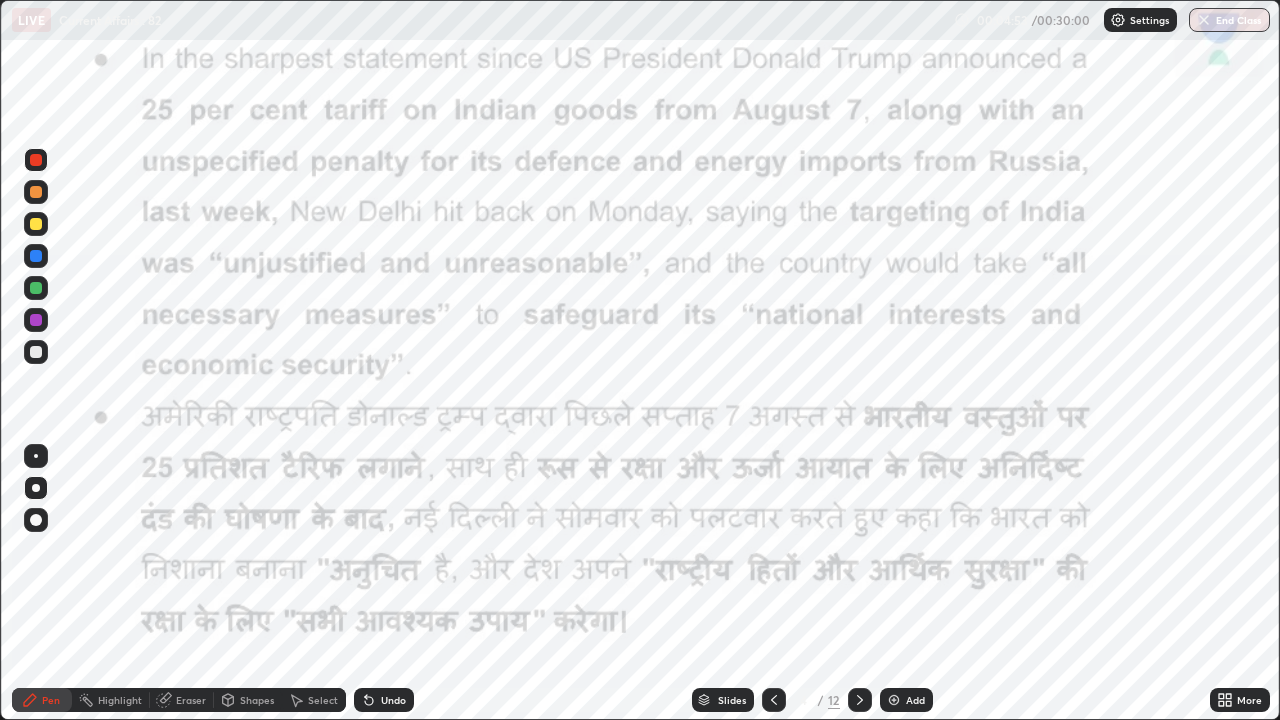click 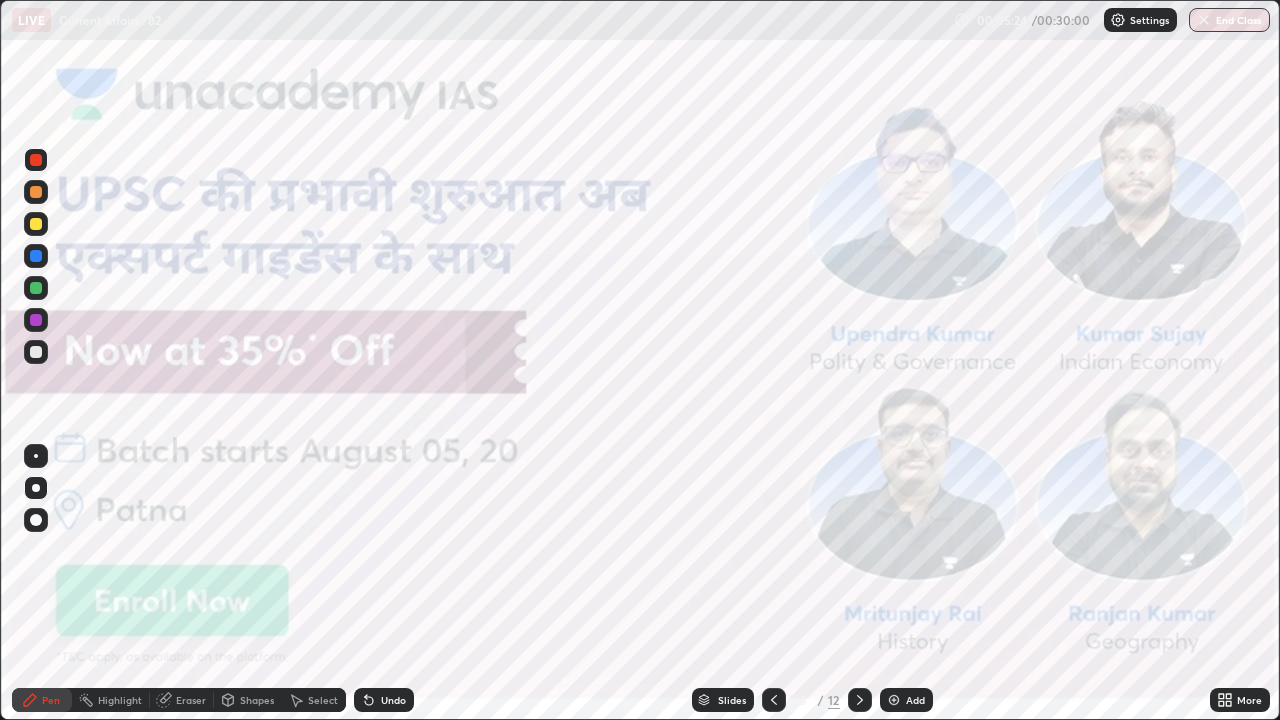 click 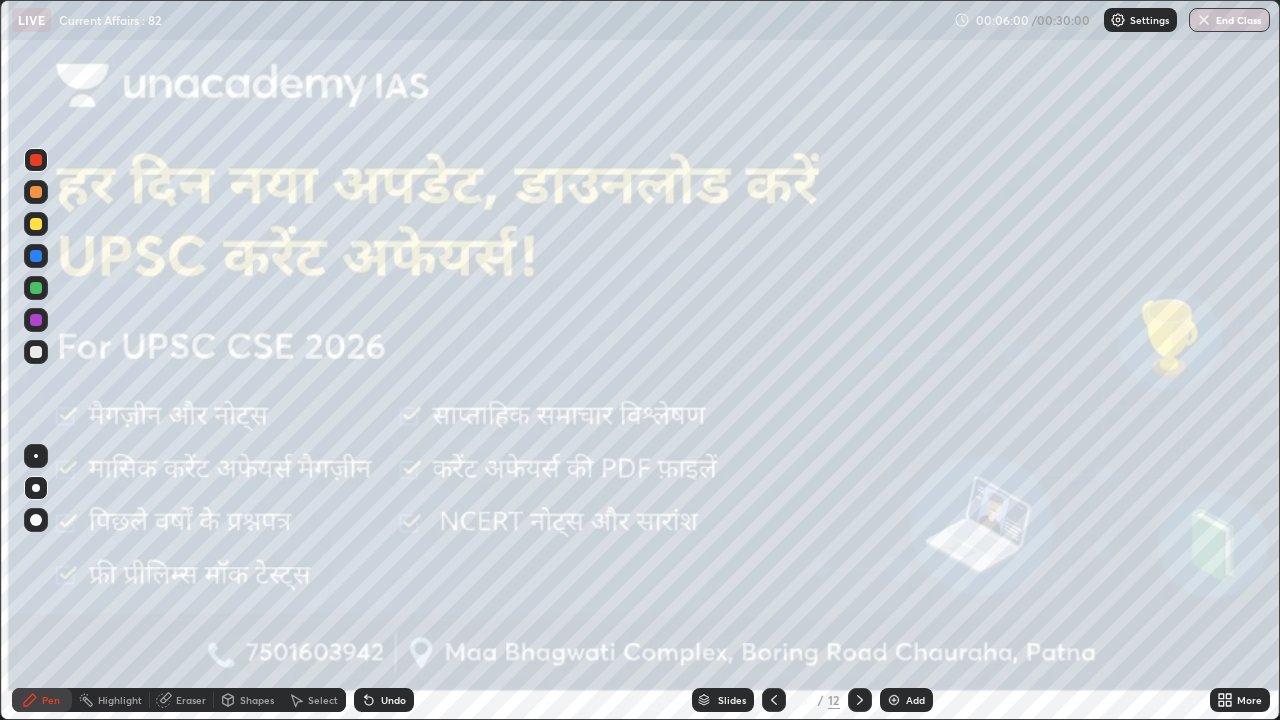 click 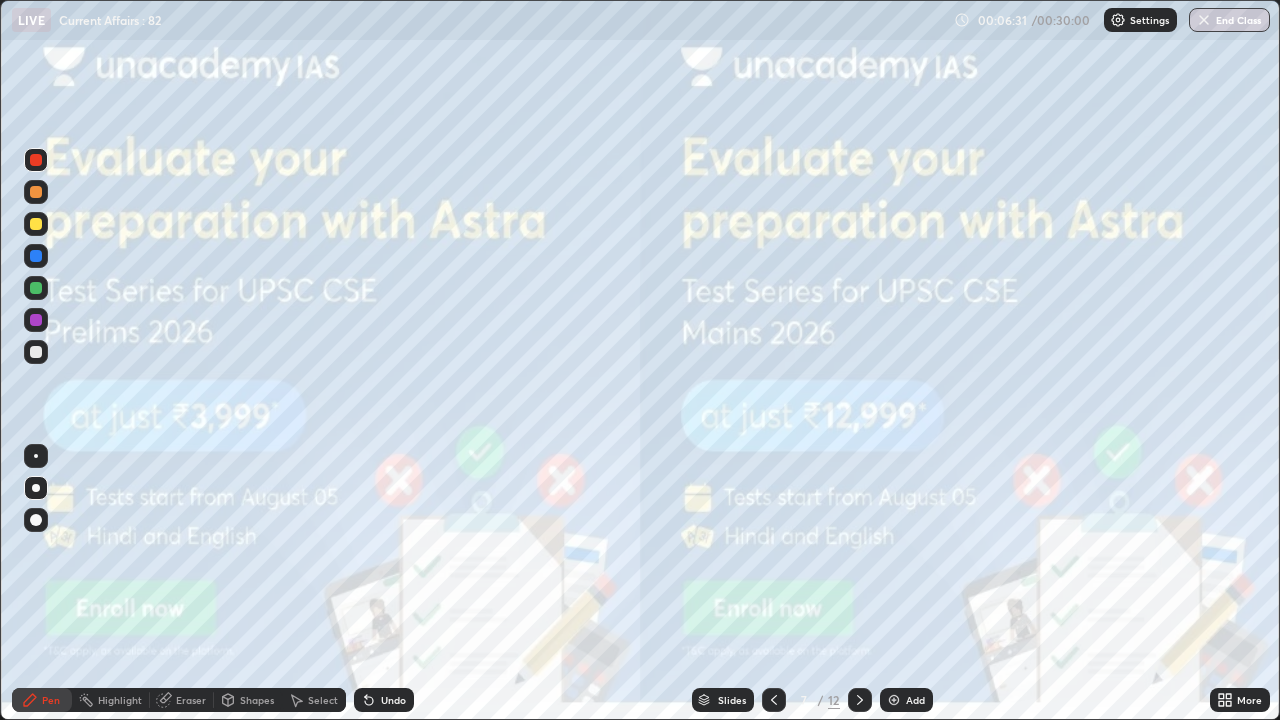 click 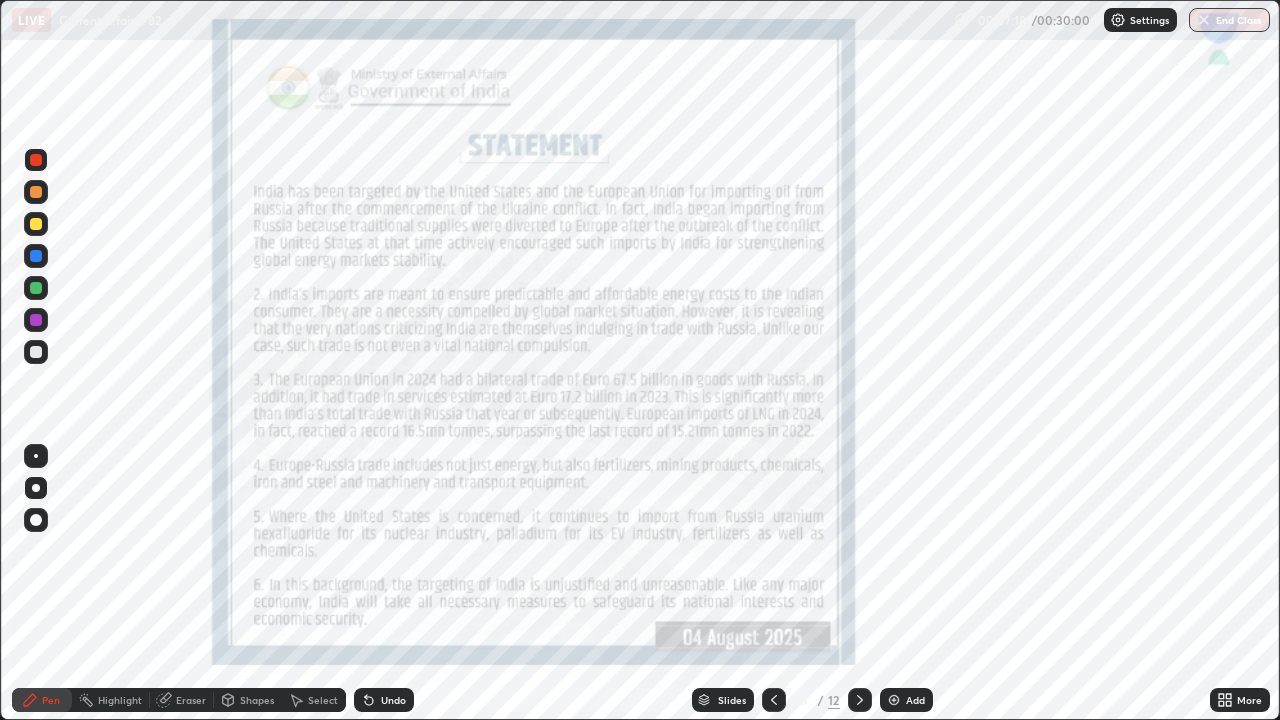 click 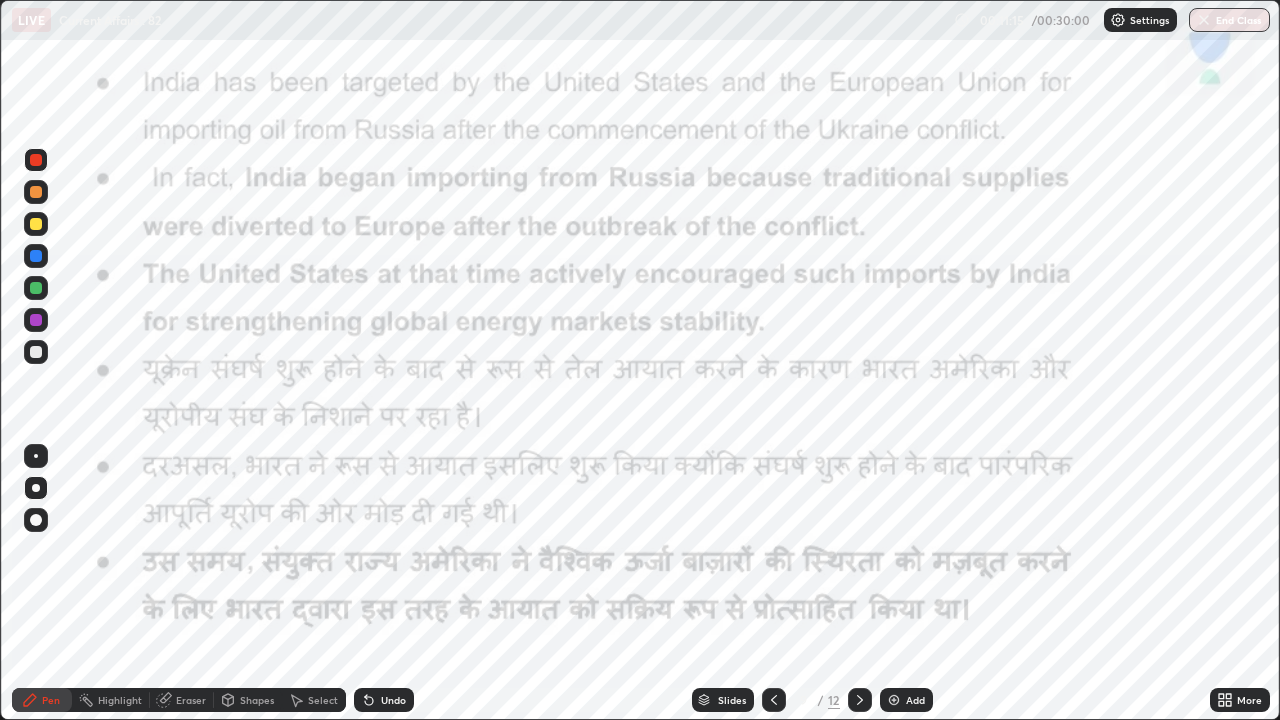 click 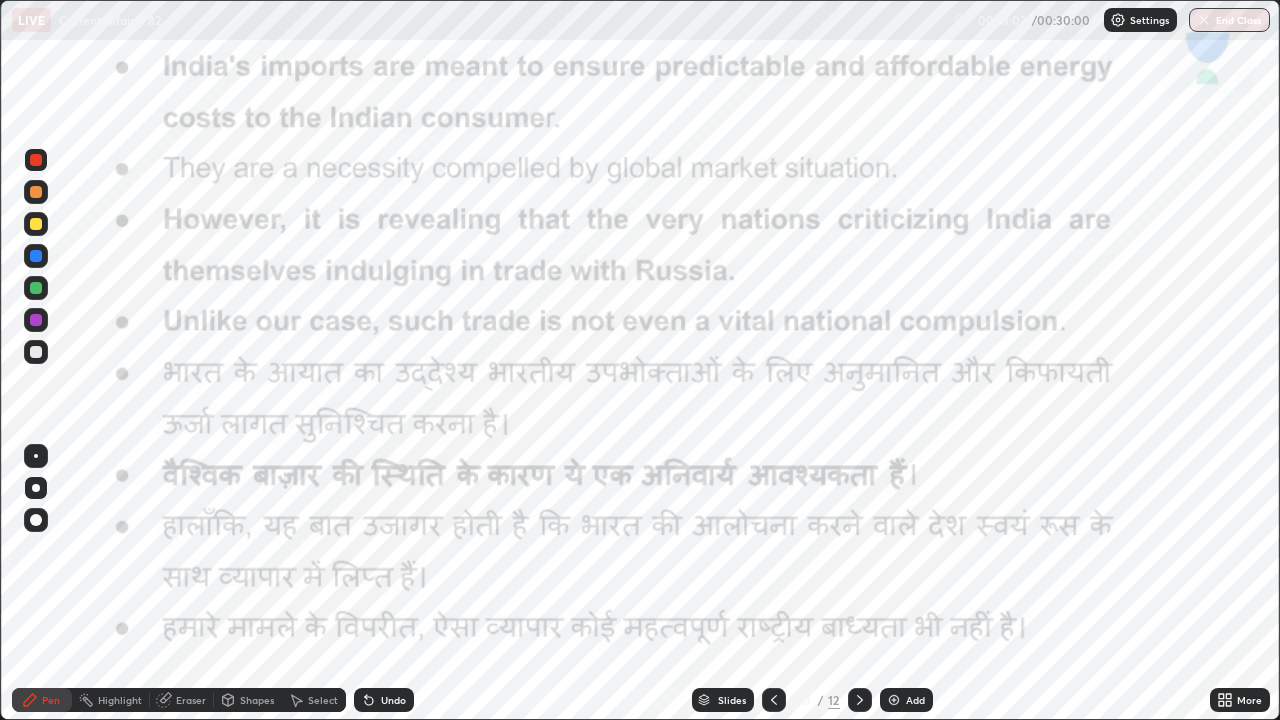 click 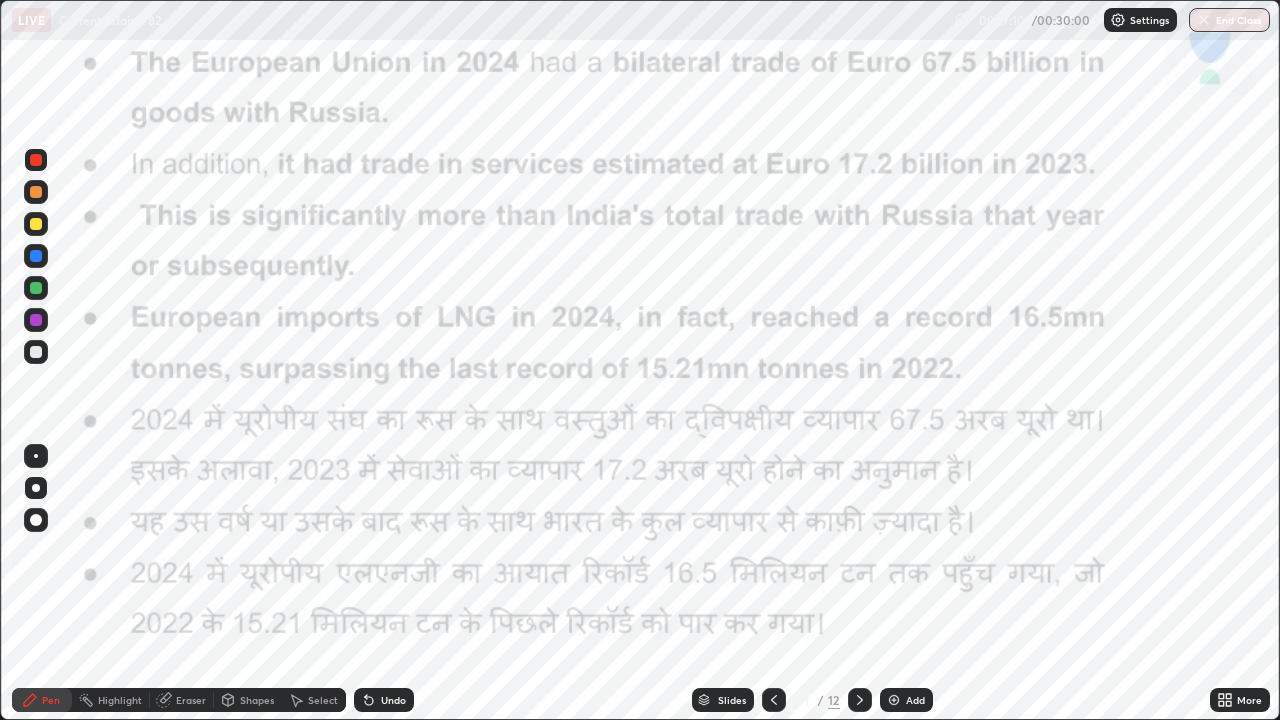 click 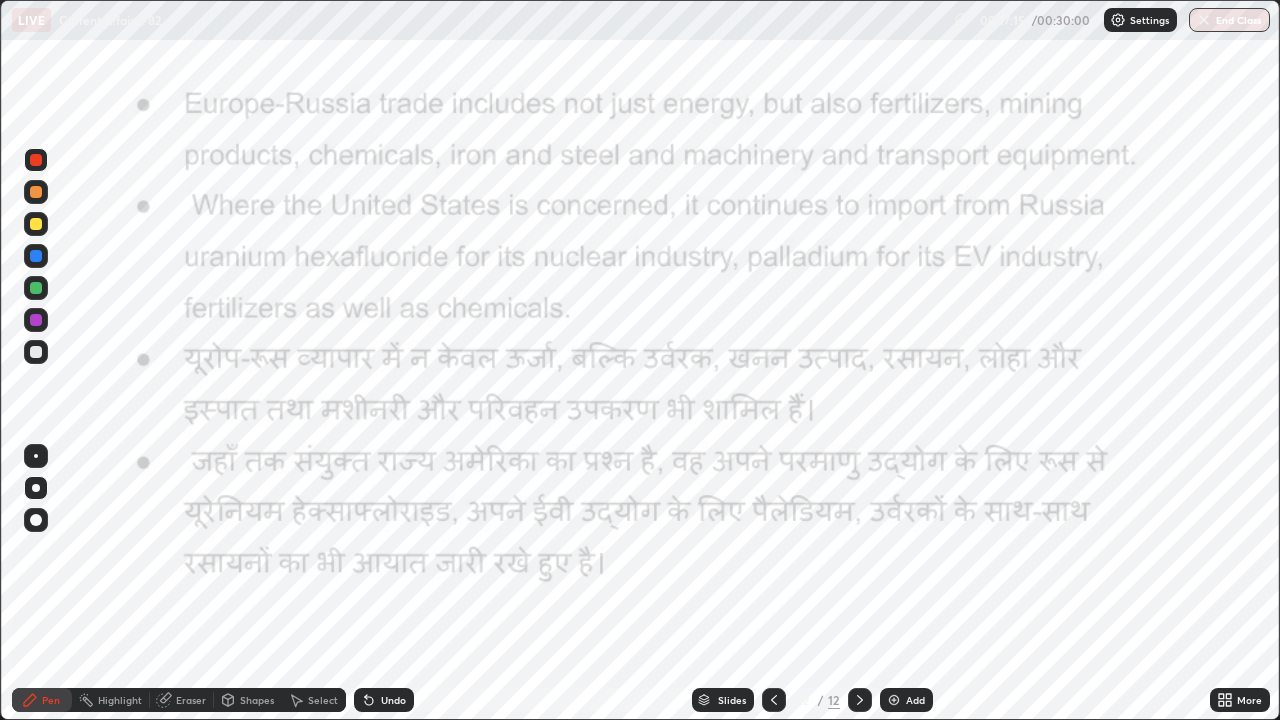 click 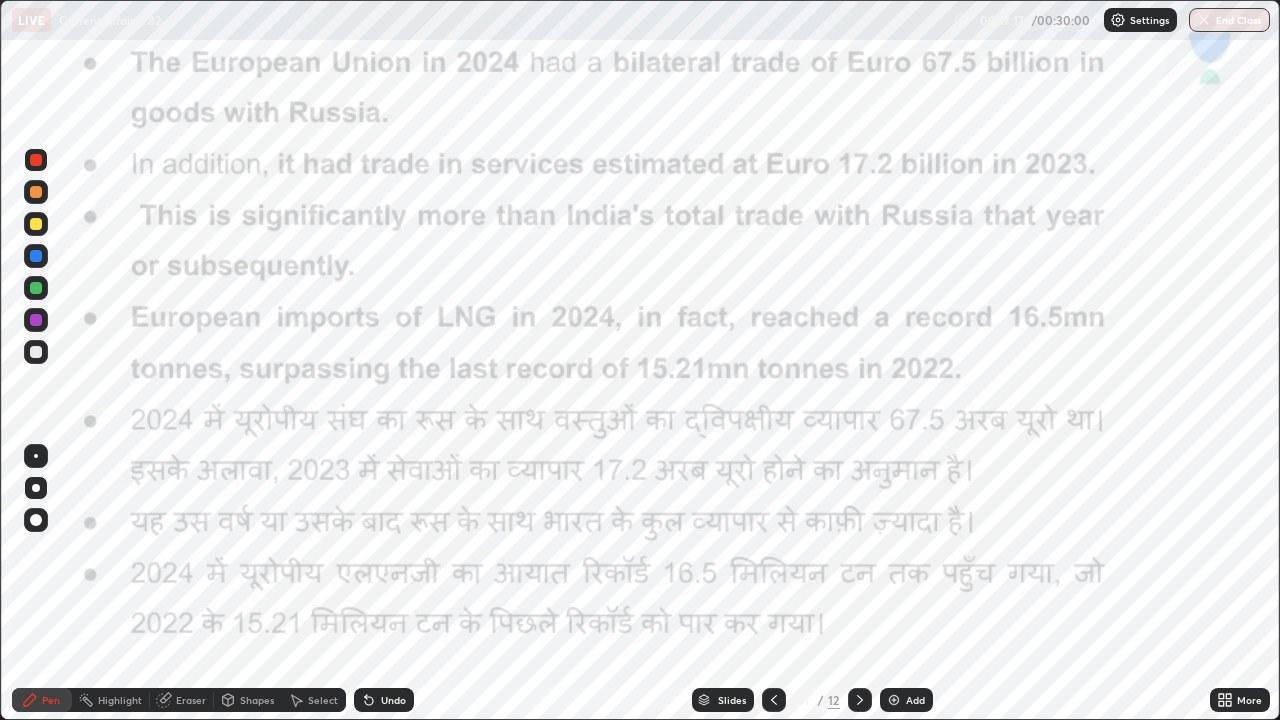 click 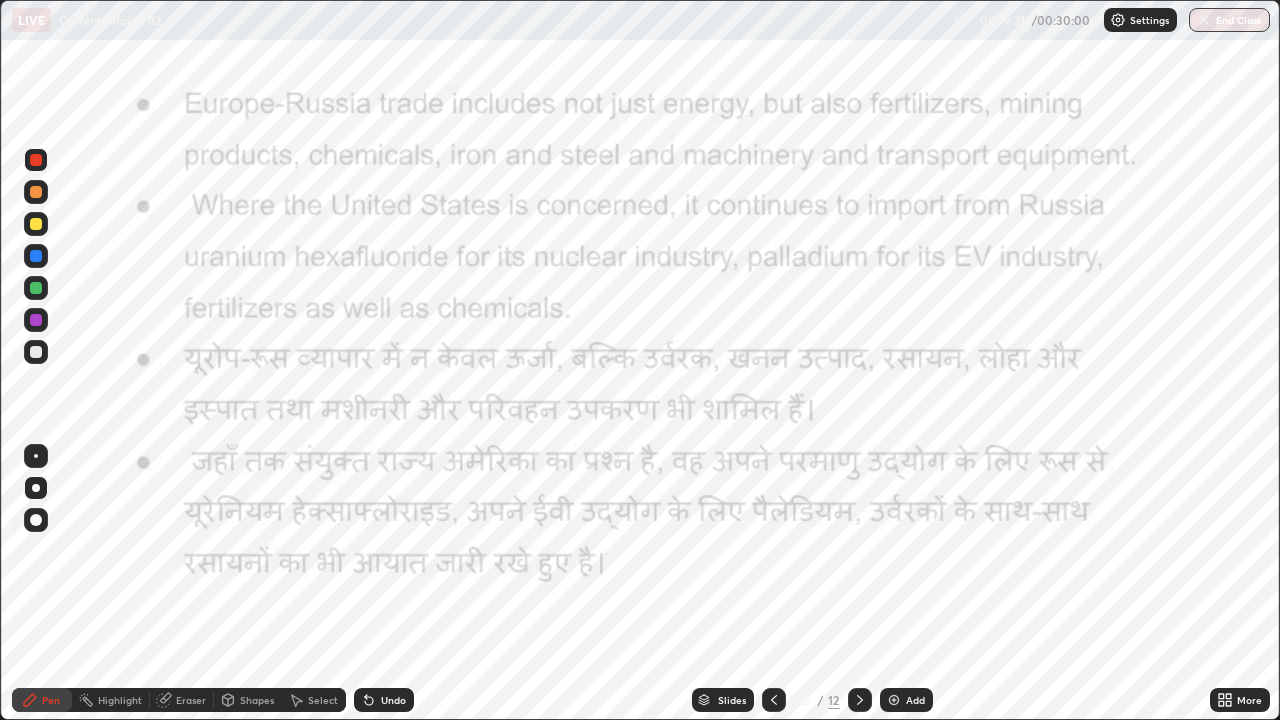 click 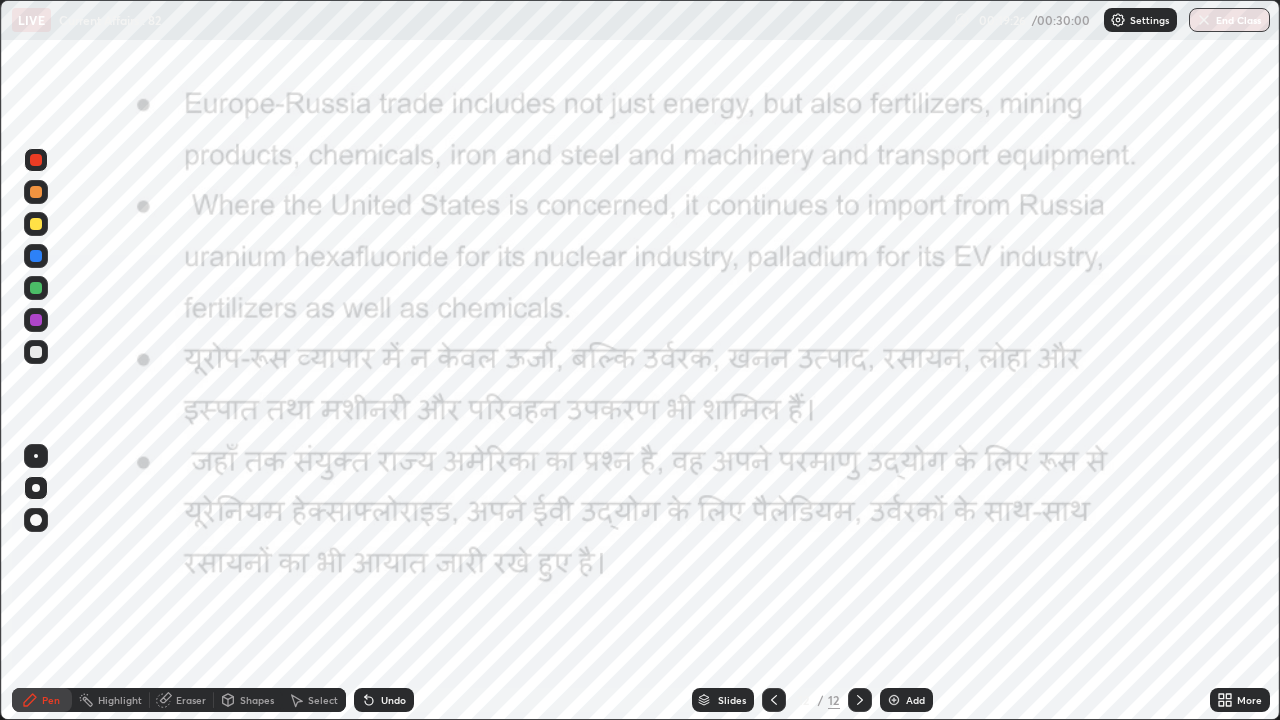 click 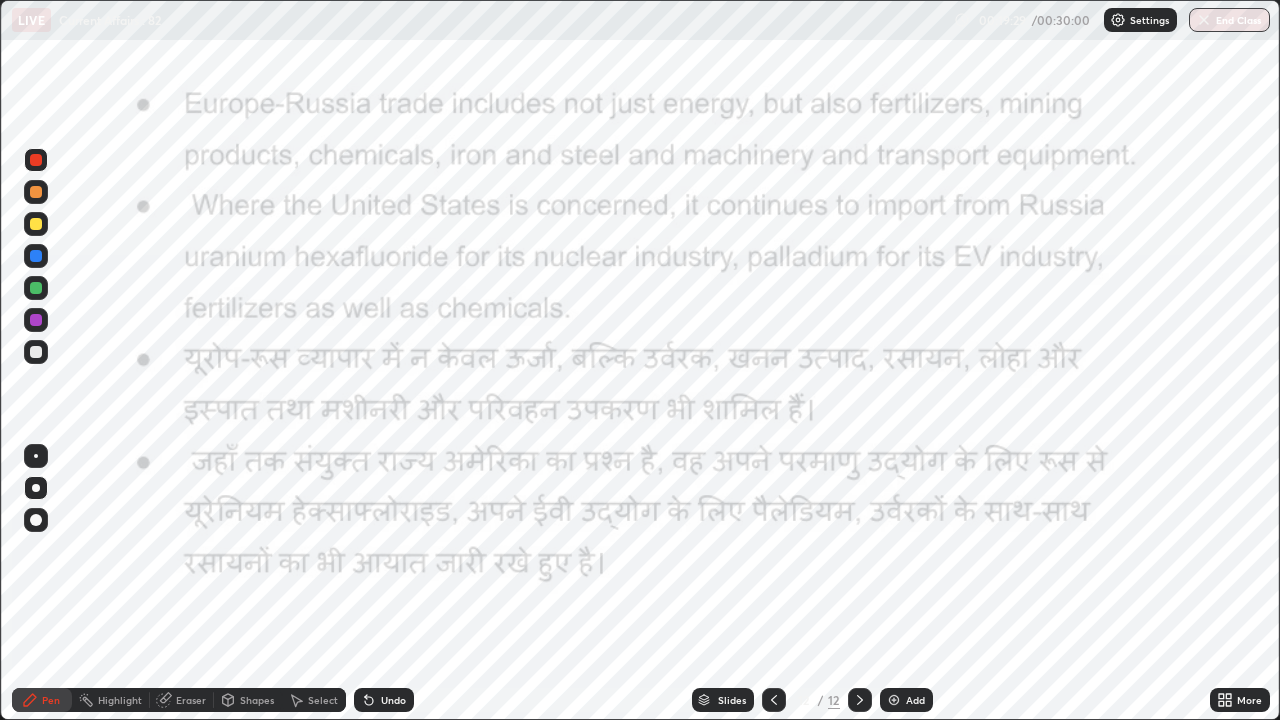 click 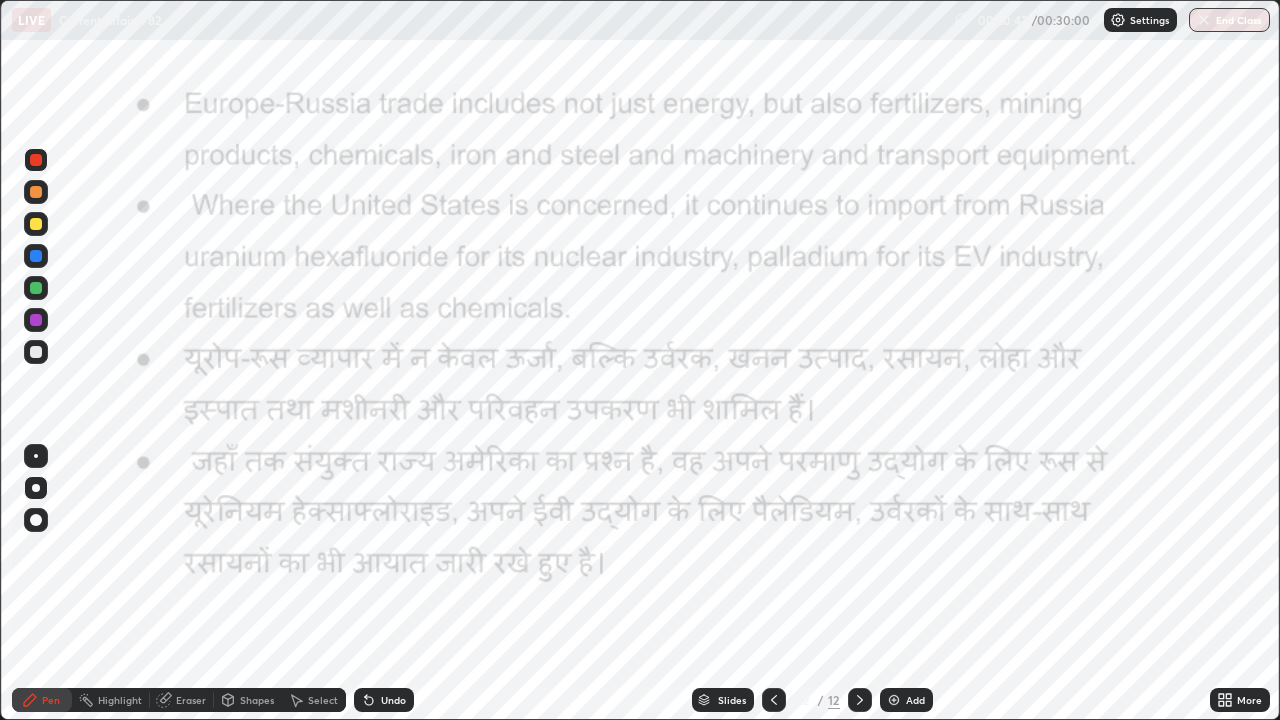 click on "End Class" at bounding box center (1229, 20) 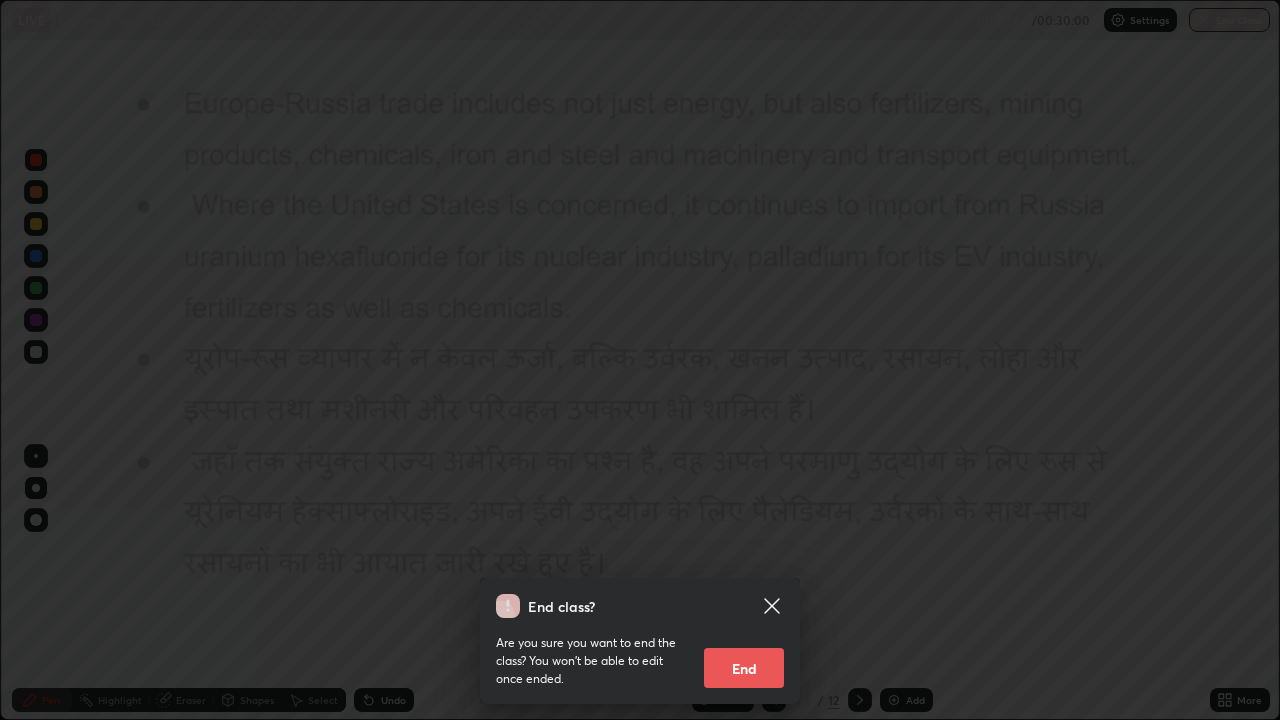 click on "End" at bounding box center [744, 668] 